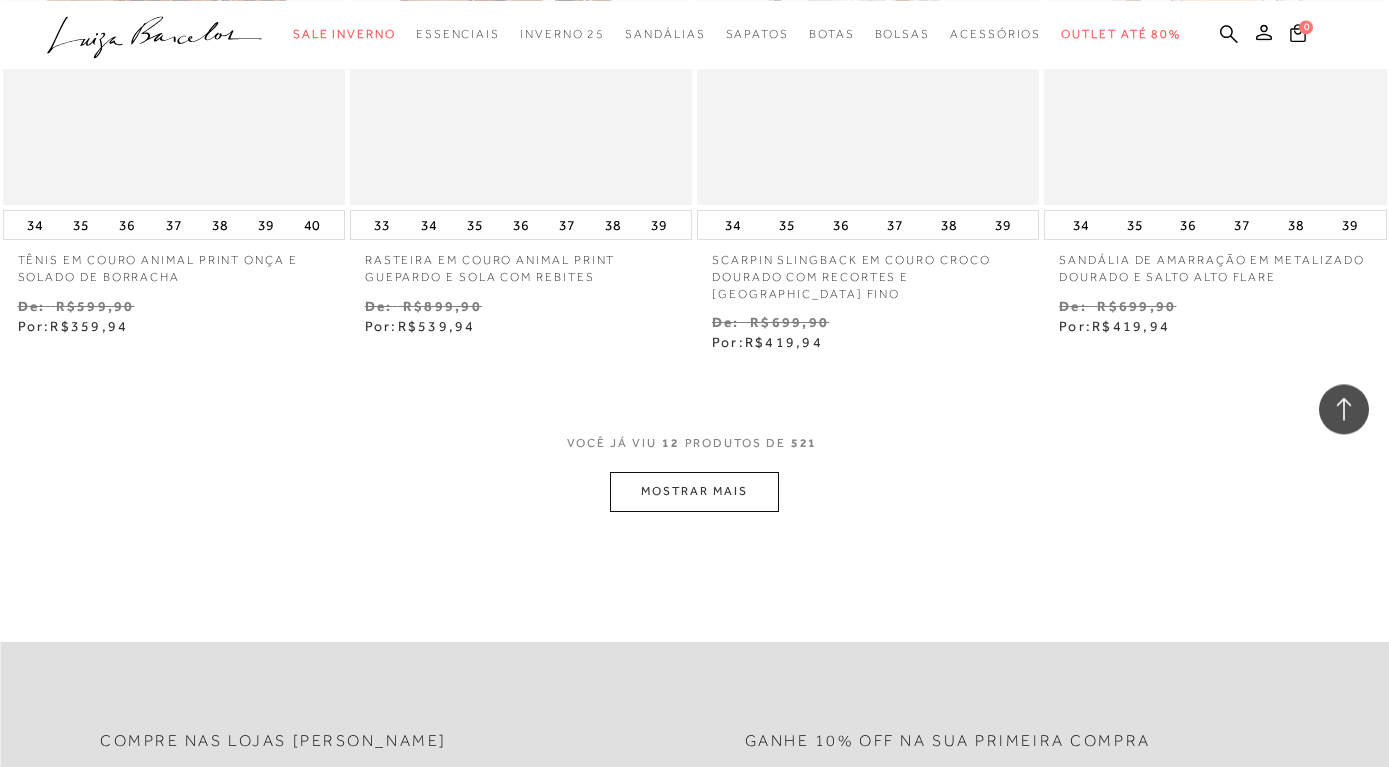 scroll, scrollTop: 1836, scrollLeft: 0, axis: vertical 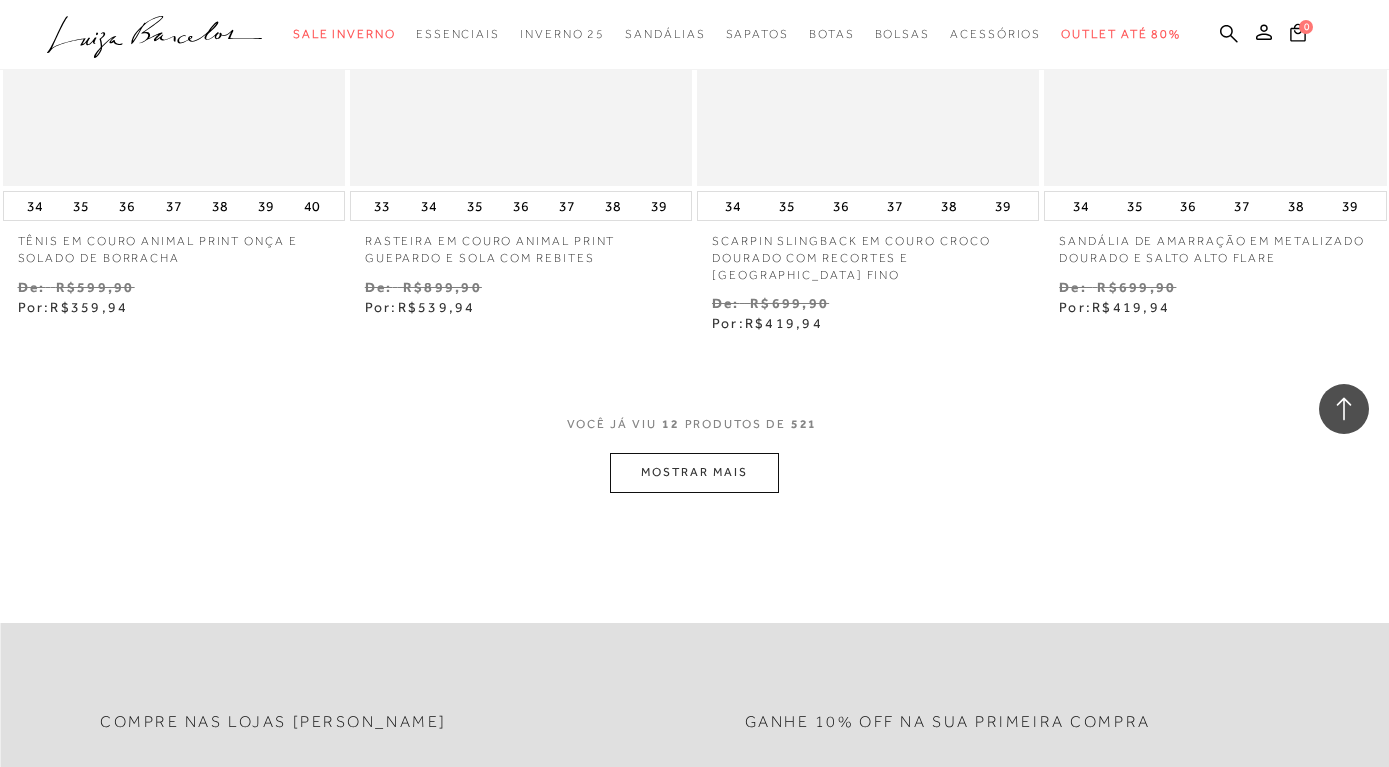 click on "MOSTRAR MAIS" at bounding box center [694, 472] 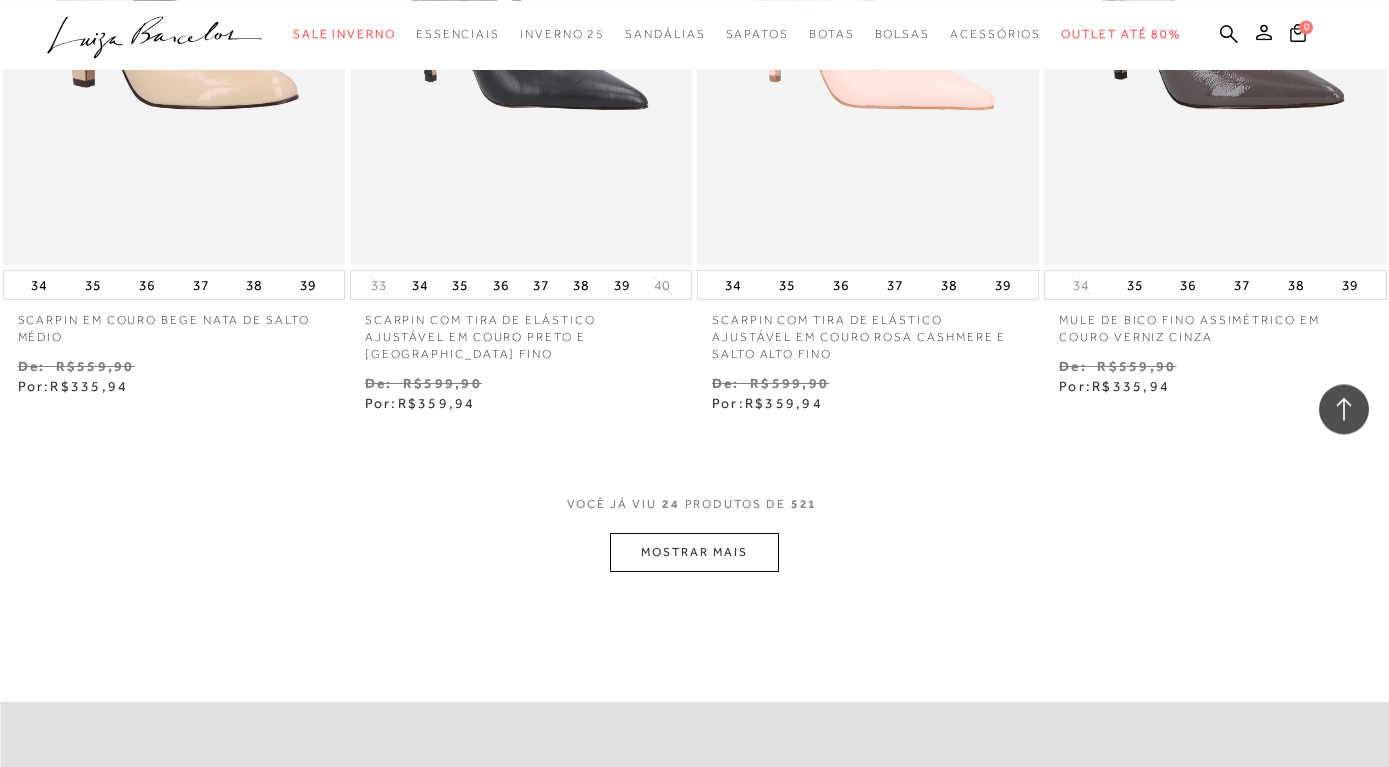 scroll, scrollTop: 3774, scrollLeft: 0, axis: vertical 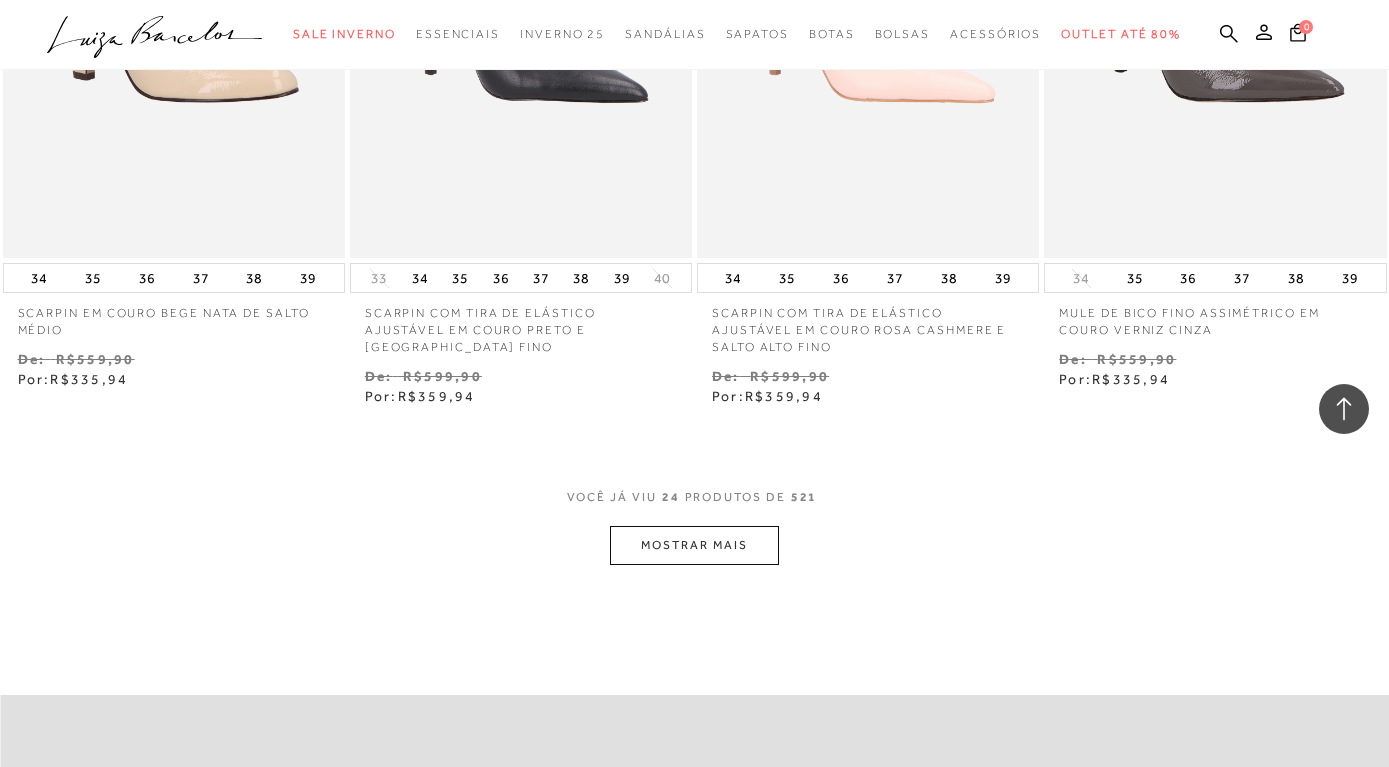 click on "MOSTRAR MAIS" at bounding box center (694, 545) 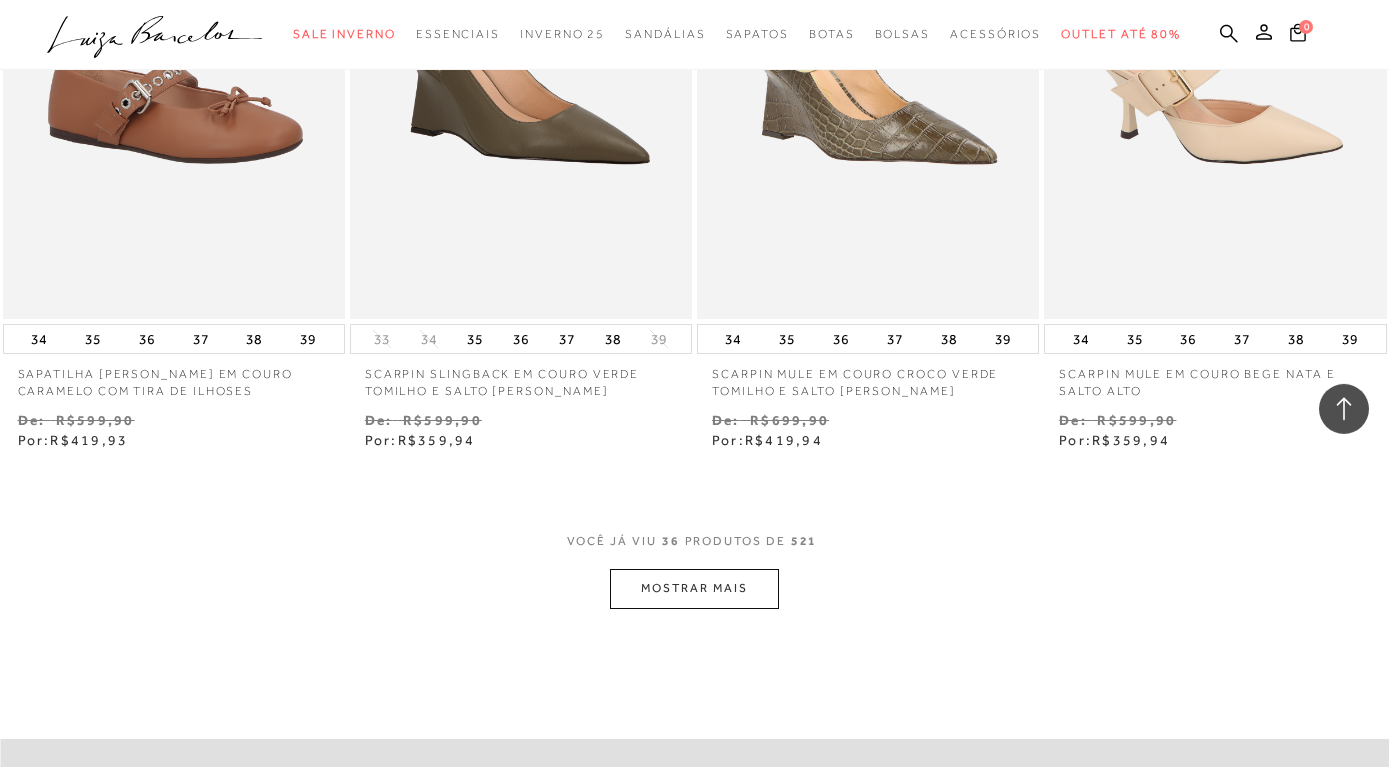 scroll, scrollTop: 5916, scrollLeft: 0, axis: vertical 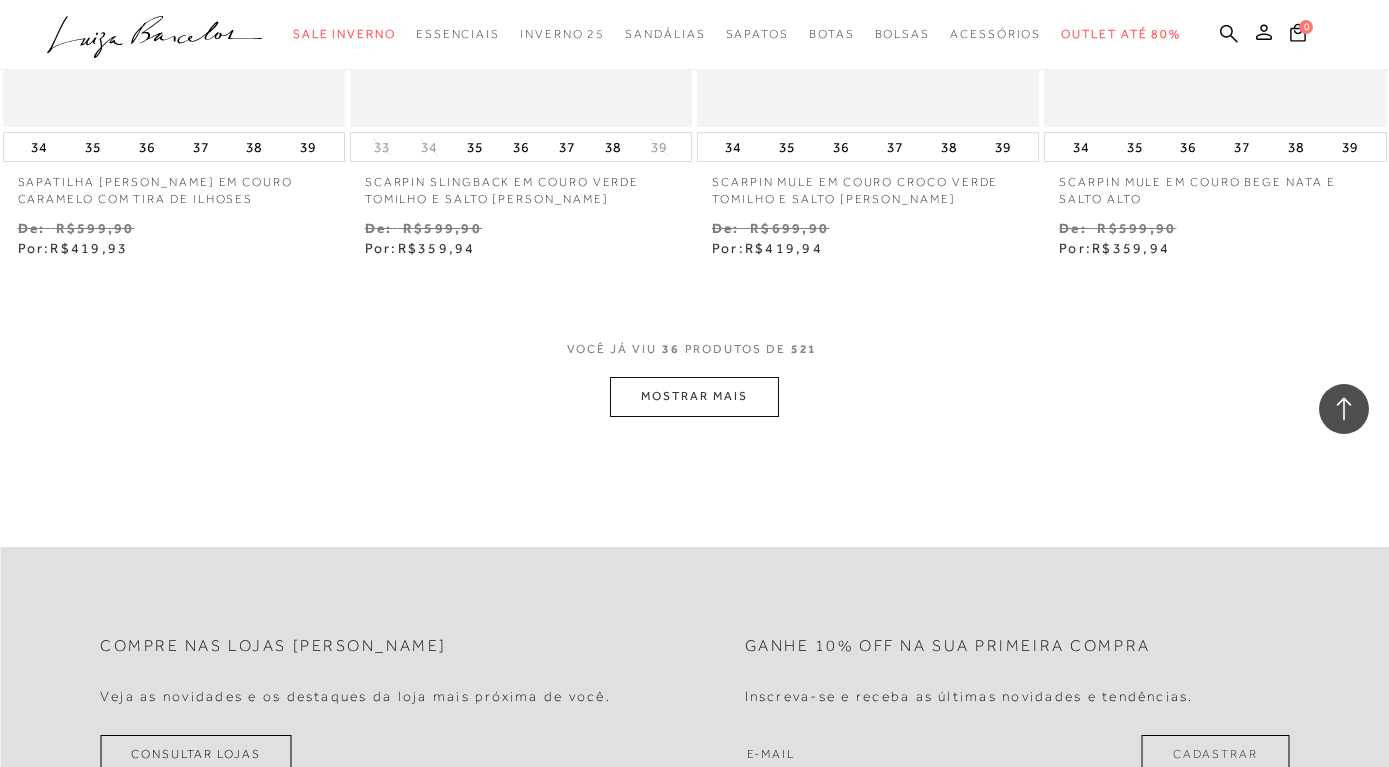 click on "MOSTRAR MAIS" at bounding box center [694, 396] 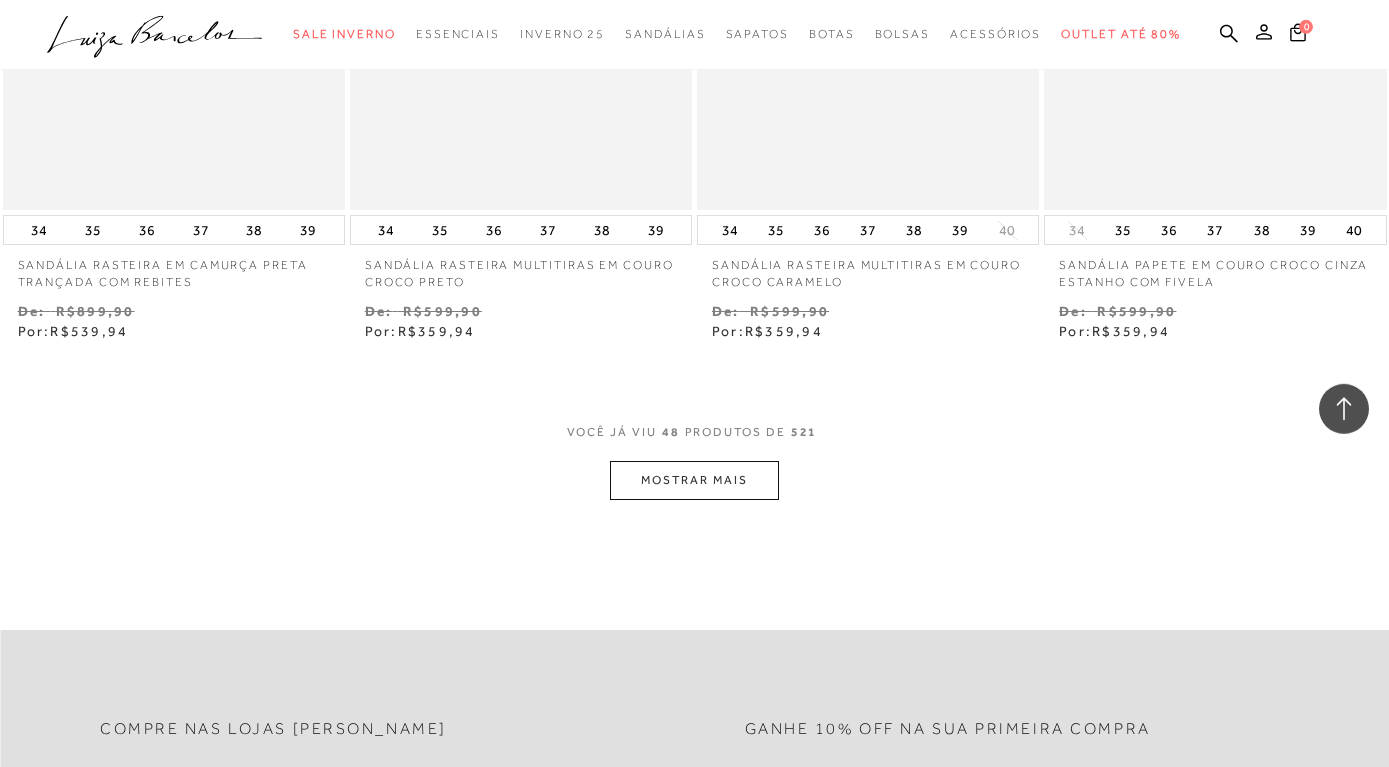 scroll, scrollTop: 7956, scrollLeft: 0, axis: vertical 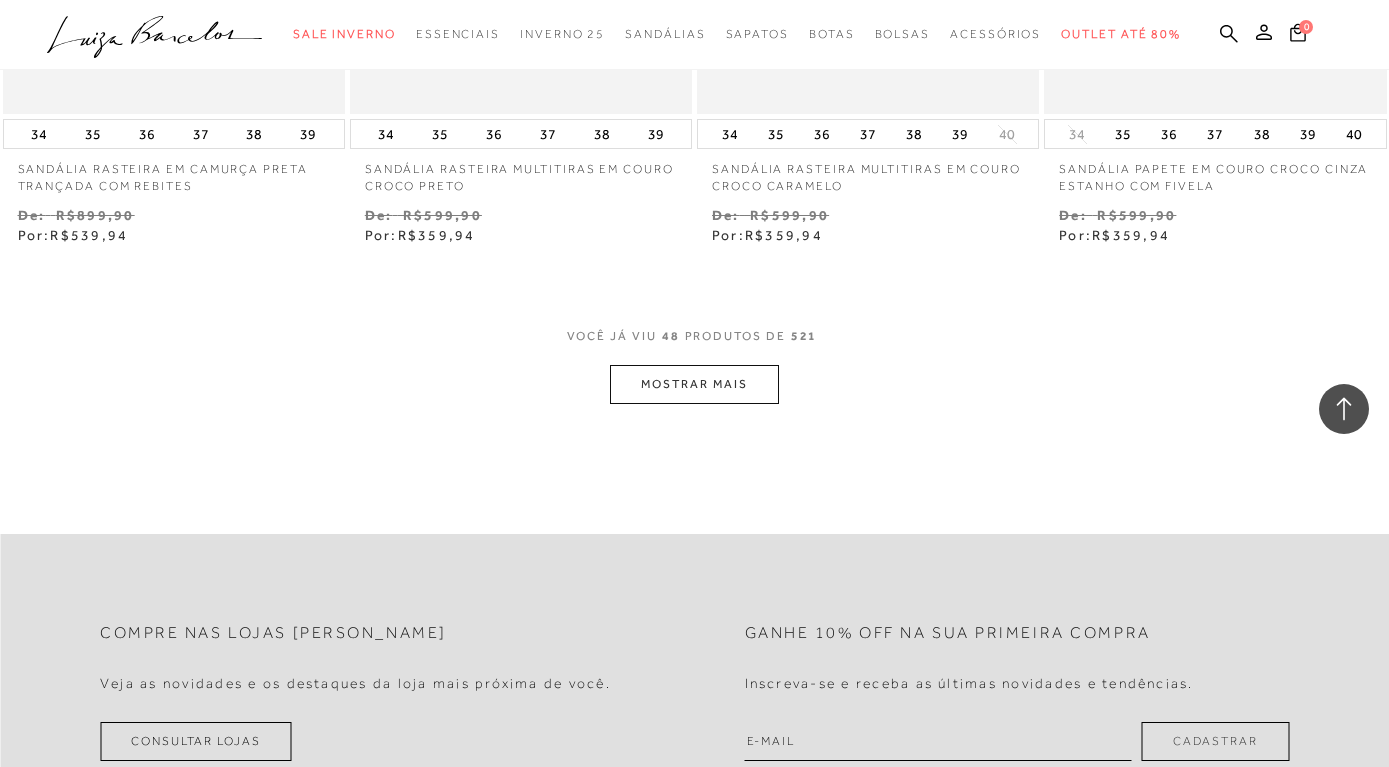 click on "MOSTRAR MAIS" at bounding box center [694, 384] 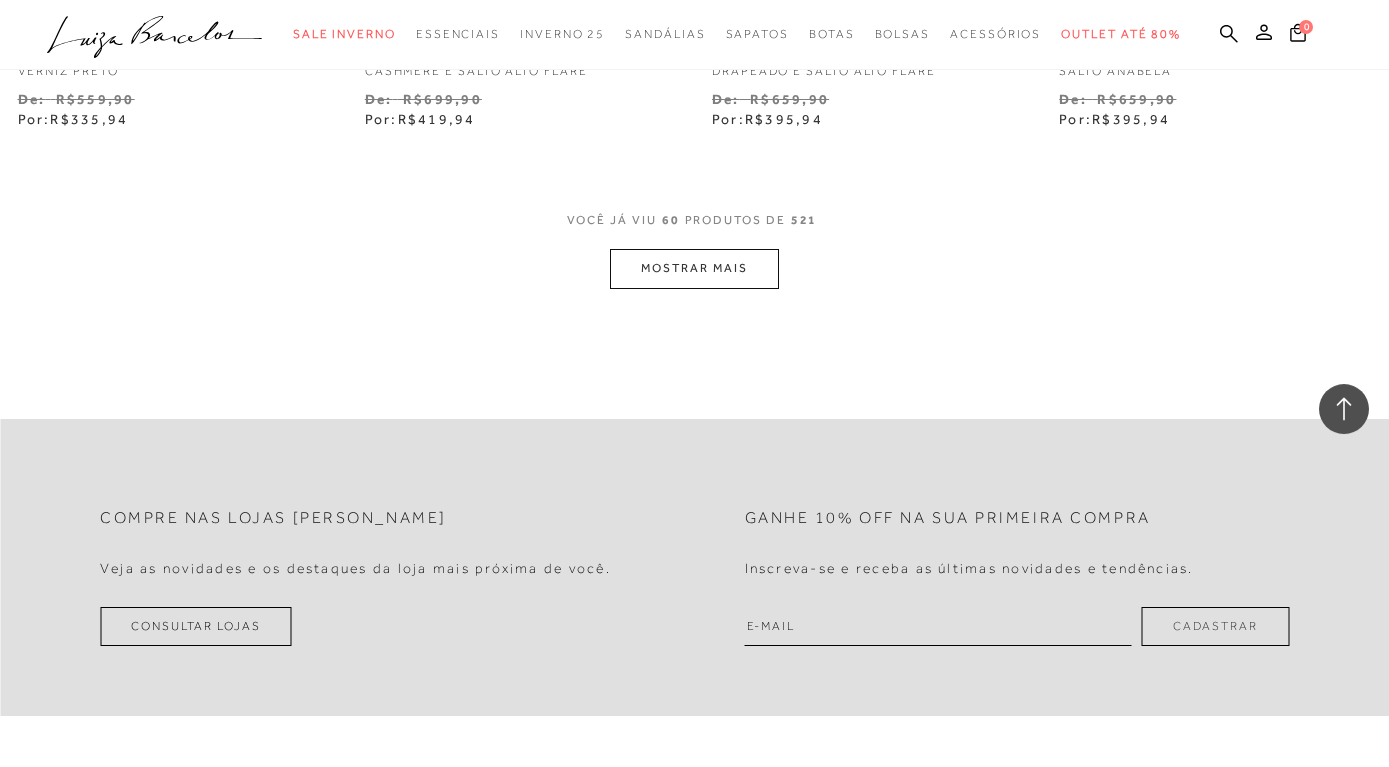 scroll, scrollTop: 10098, scrollLeft: 0, axis: vertical 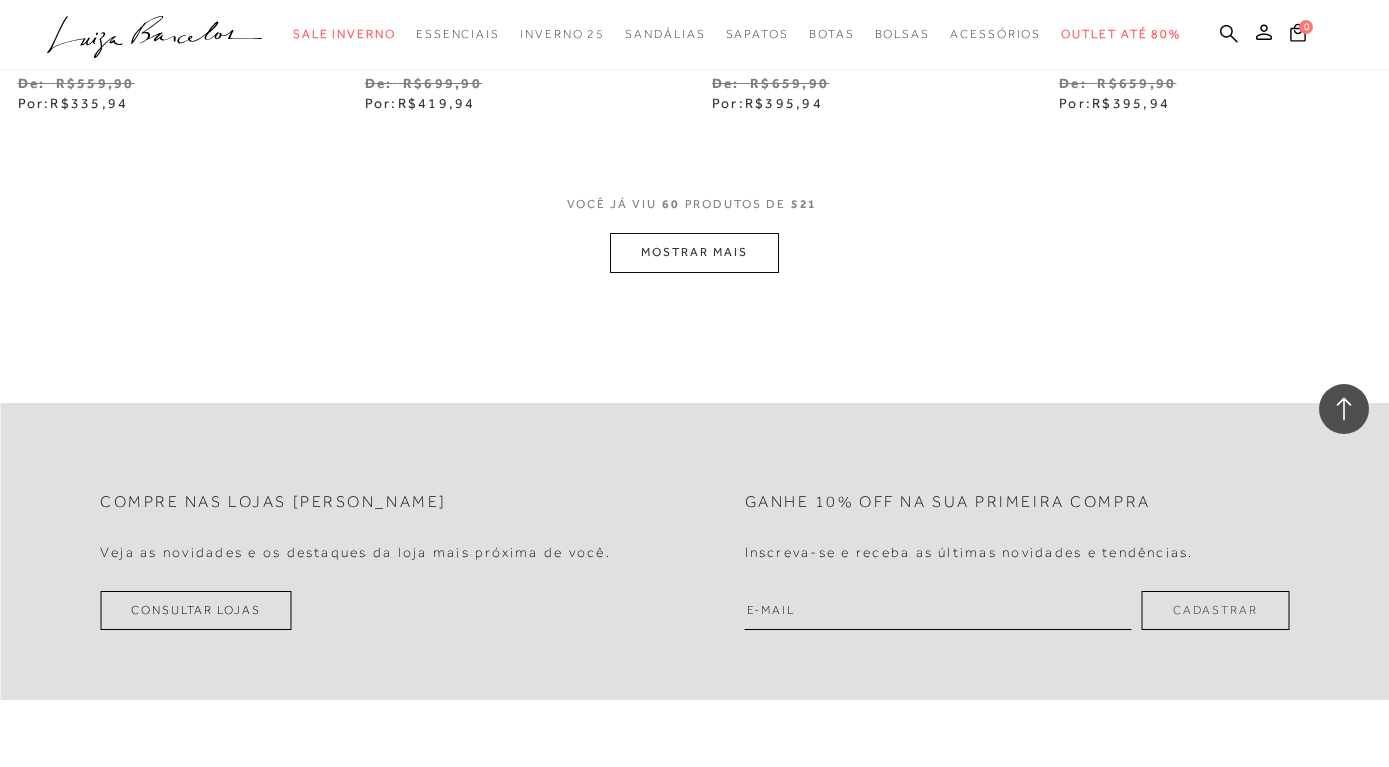 click on "MOSTRAR MAIS" at bounding box center (694, 252) 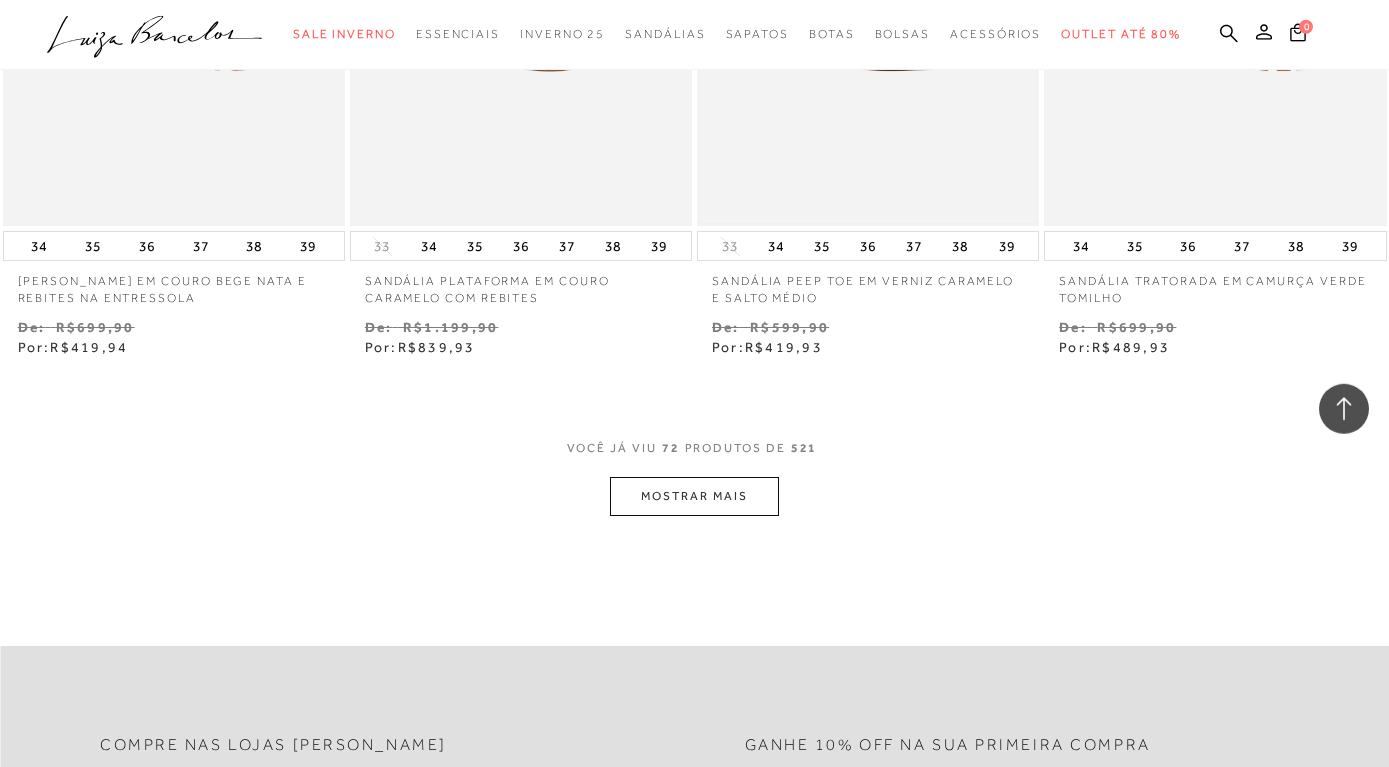 scroll, scrollTop: 11934, scrollLeft: 0, axis: vertical 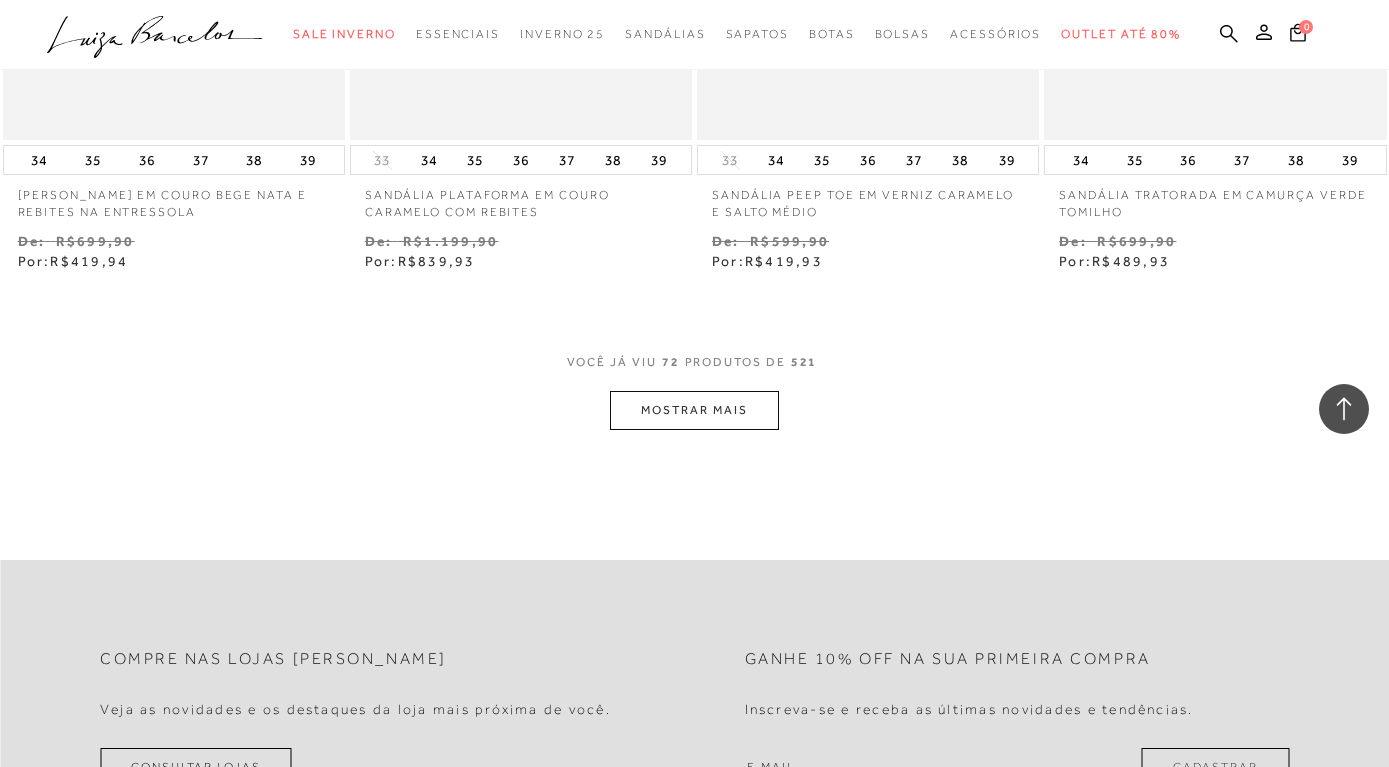 click on "MOSTRAR MAIS" at bounding box center [694, 410] 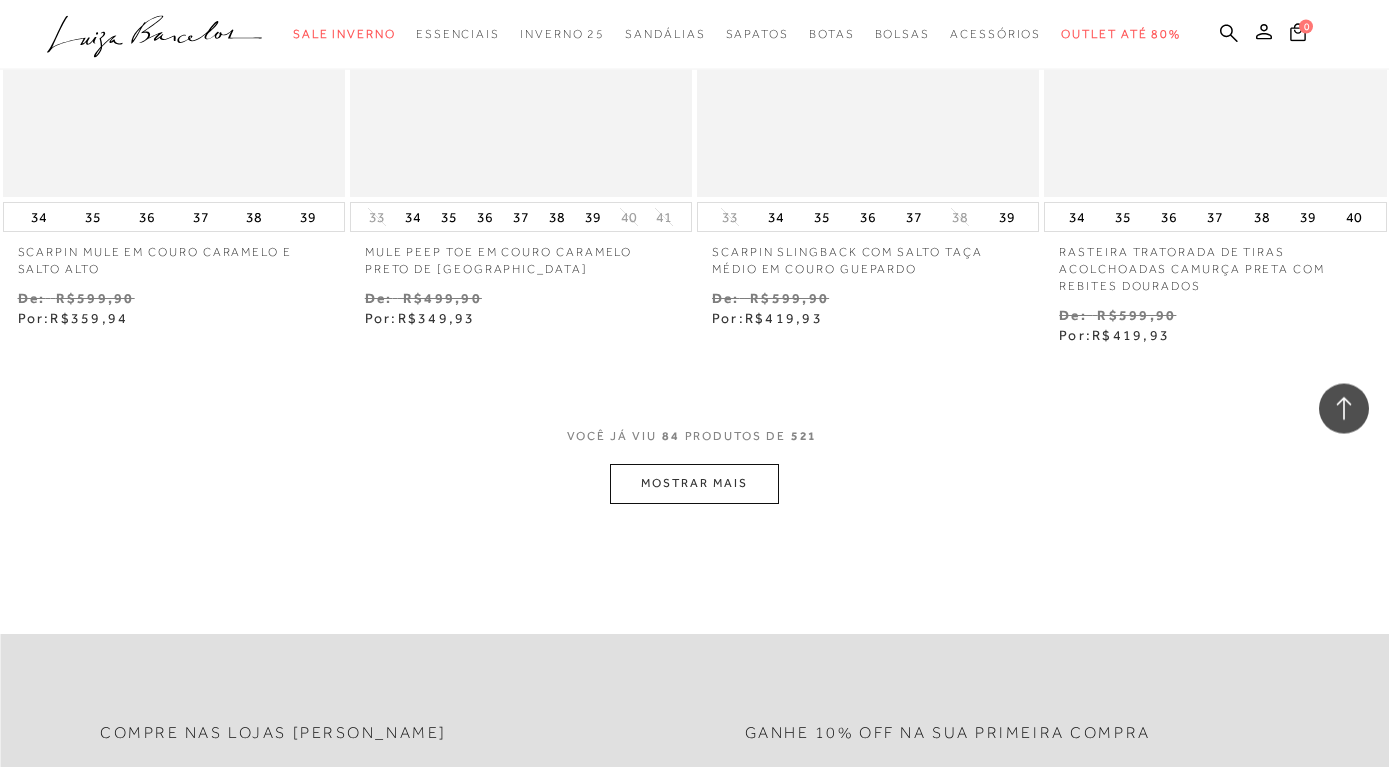scroll, scrollTop: 13974, scrollLeft: 0, axis: vertical 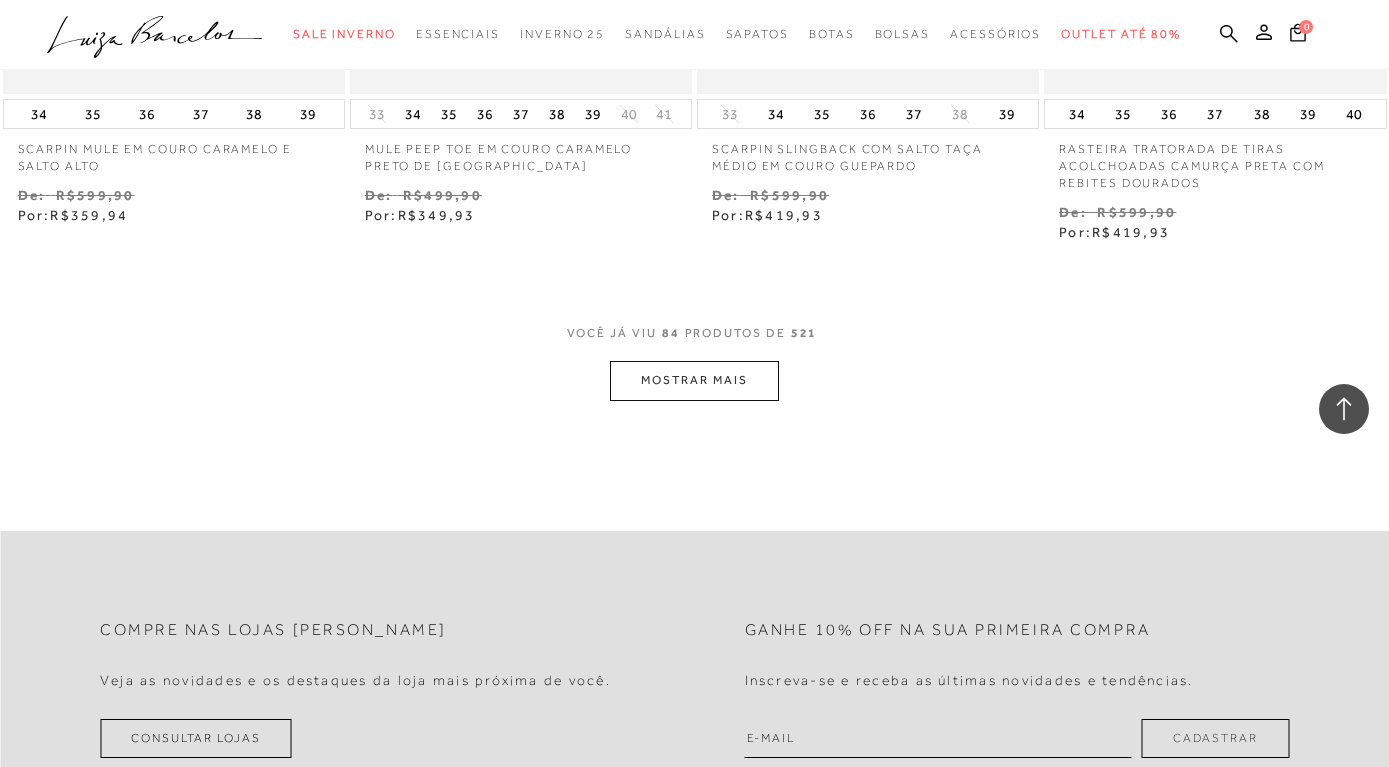 click on "MOSTRAR MAIS" at bounding box center (694, 380) 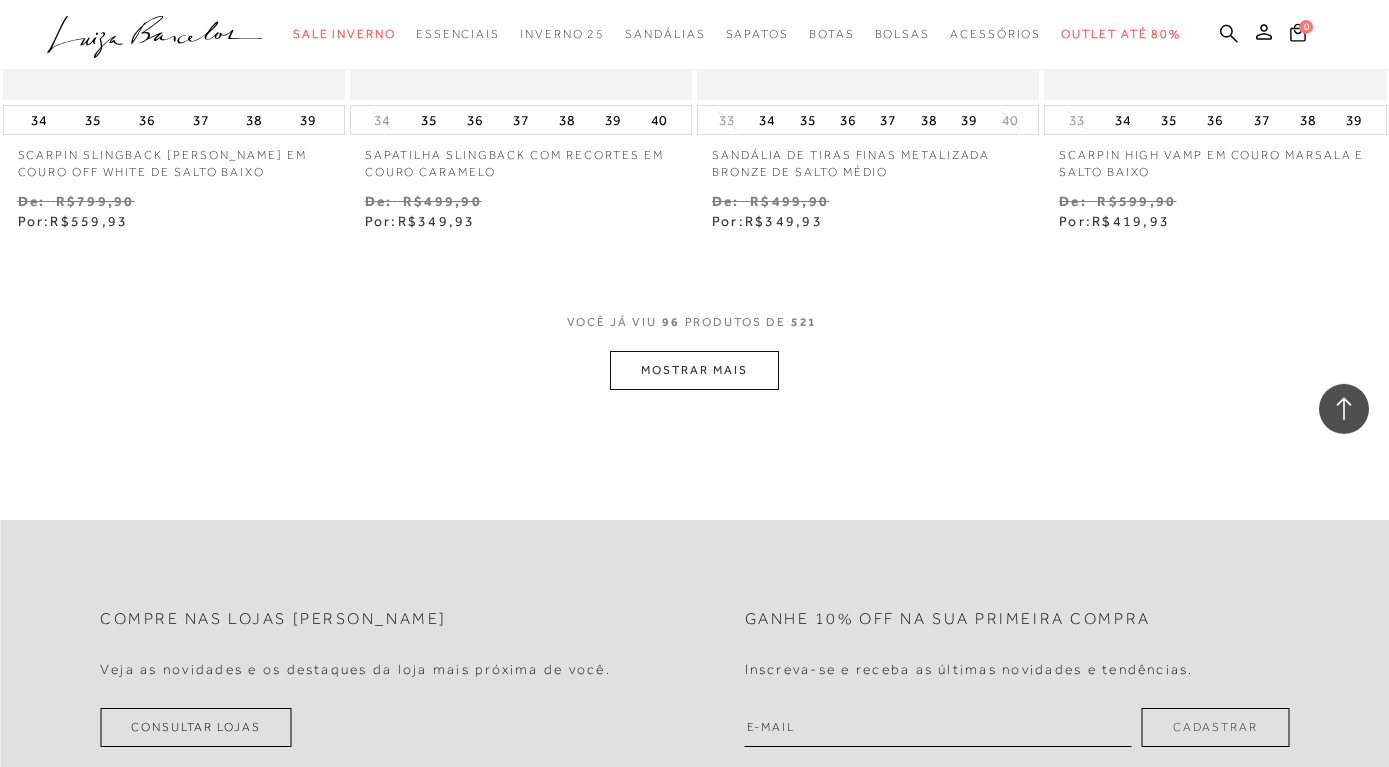 scroll, scrollTop: 16116, scrollLeft: 0, axis: vertical 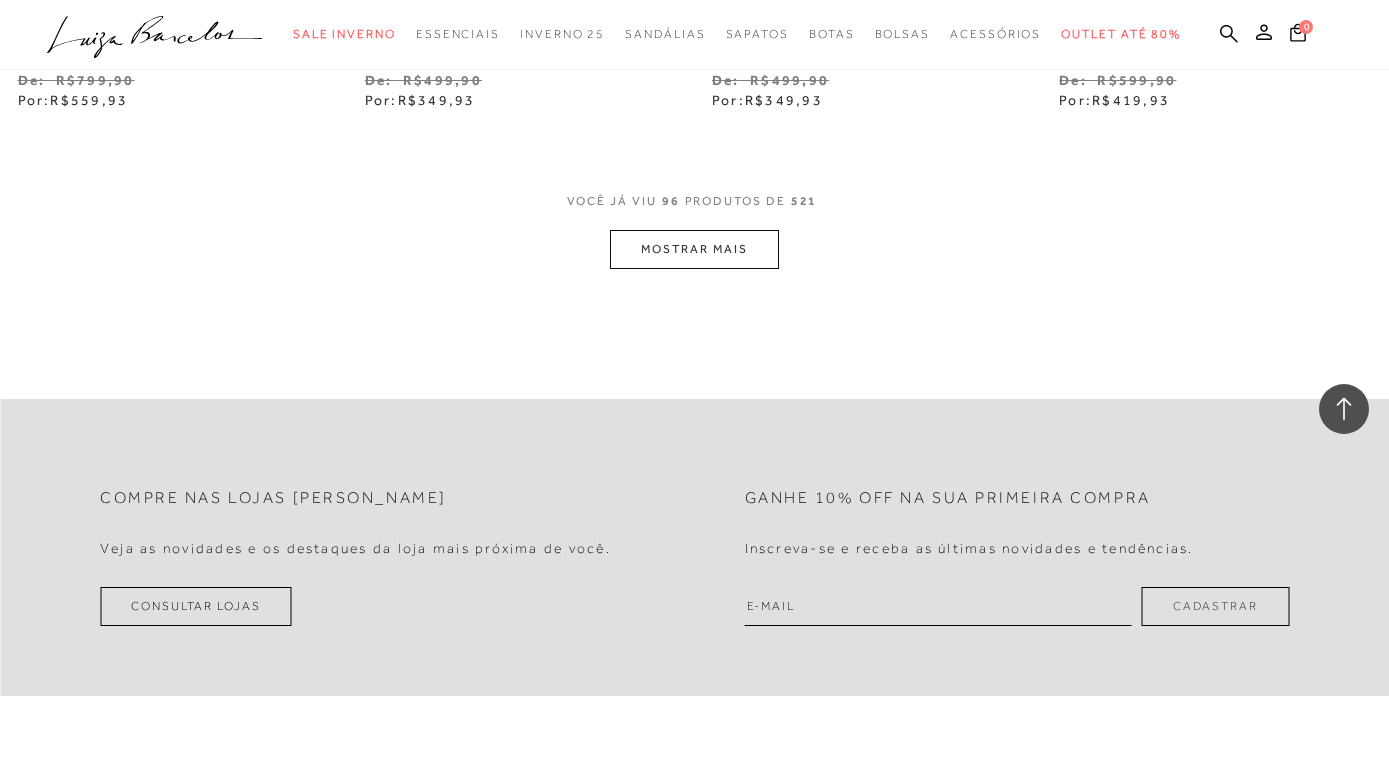 click on "MOSTRAR MAIS" at bounding box center [694, 249] 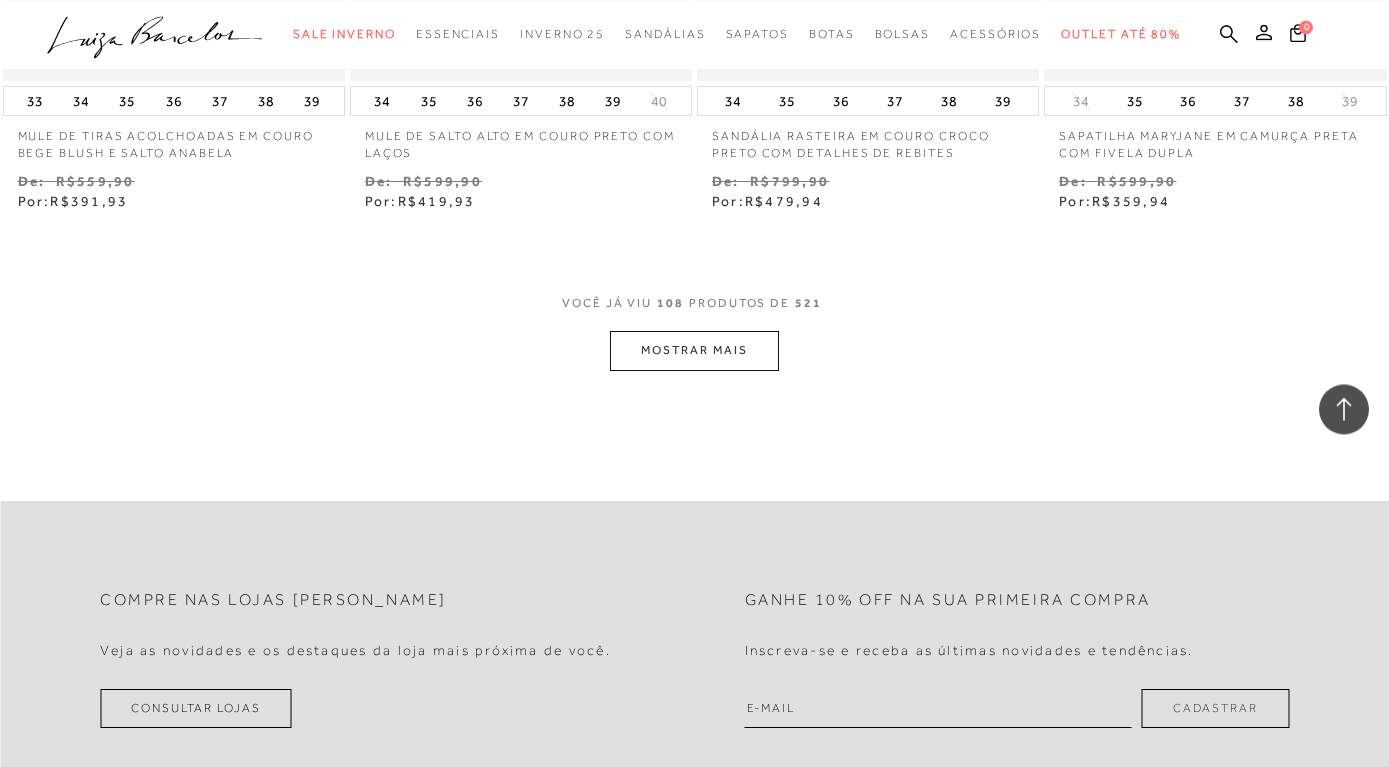 scroll, scrollTop: 17806, scrollLeft: 0, axis: vertical 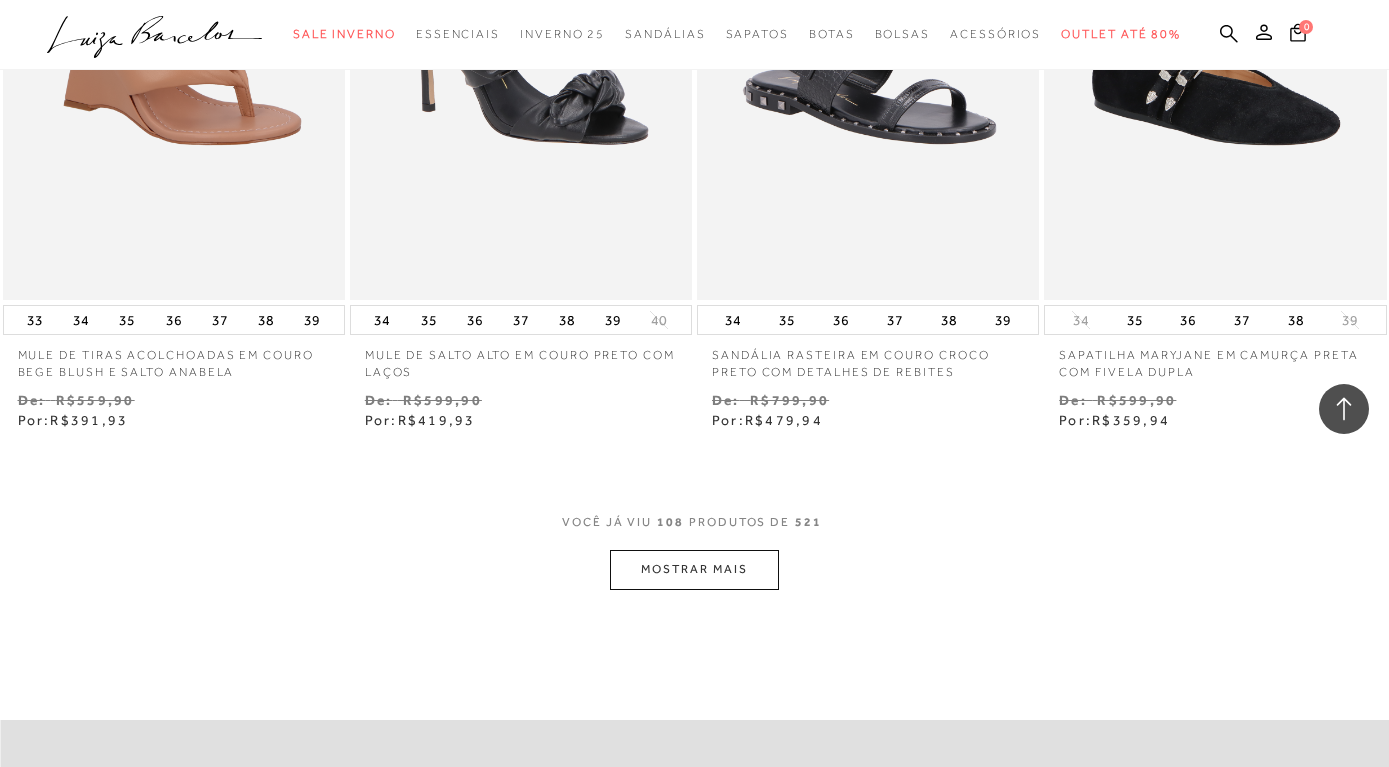 click on "MOSTRAR MAIS" at bounding box center (694, 569) 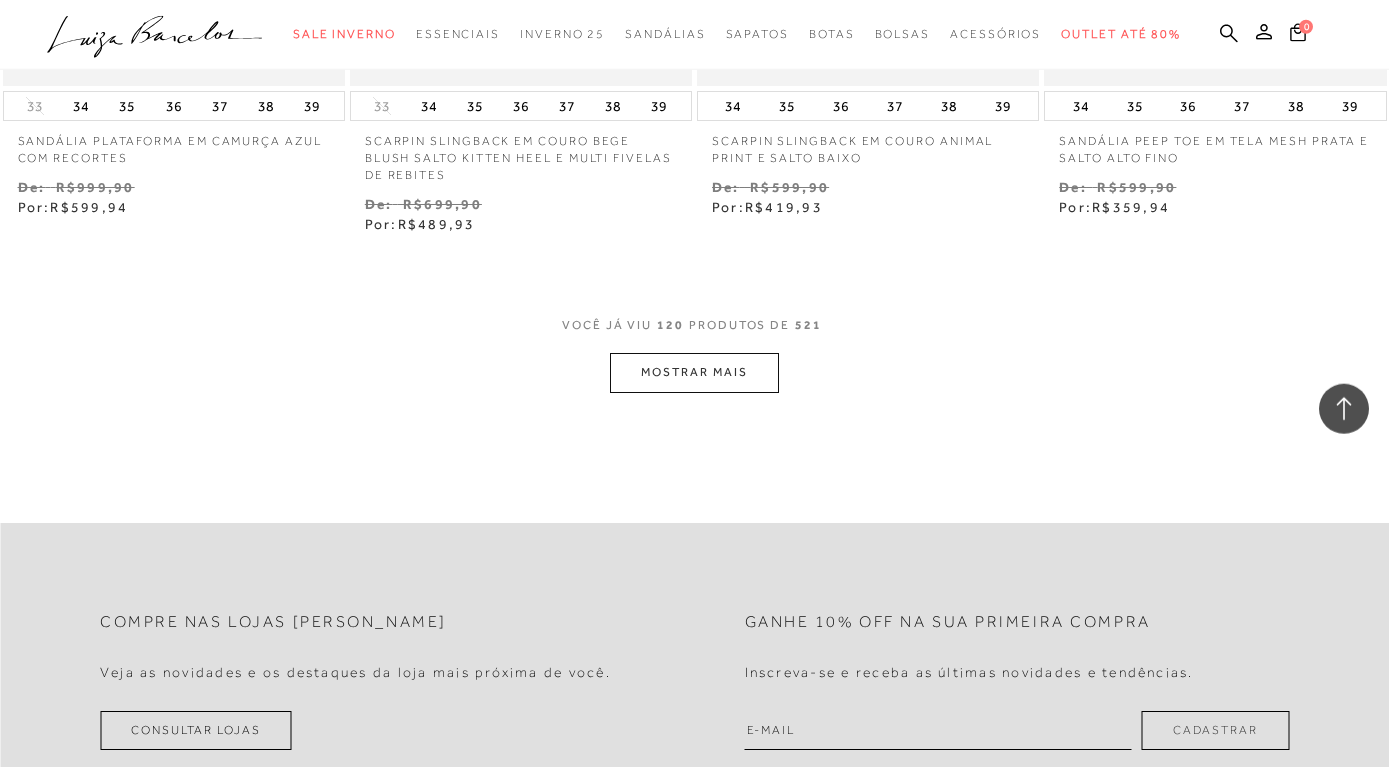 scroll, scrollTop: 20050, scrollLeft: 0, axis: vertical 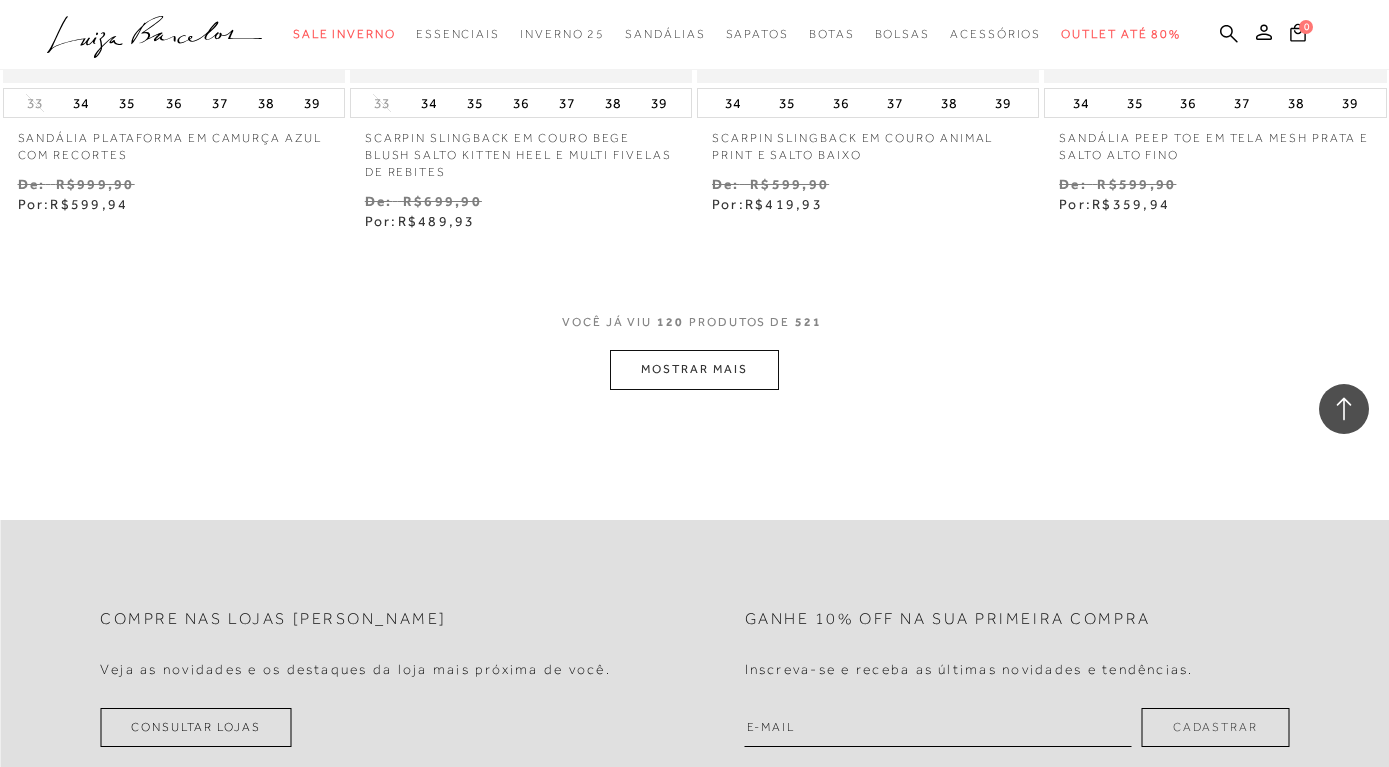 click on "MOSTRAR MAIS" at bounding box center [694, 369] 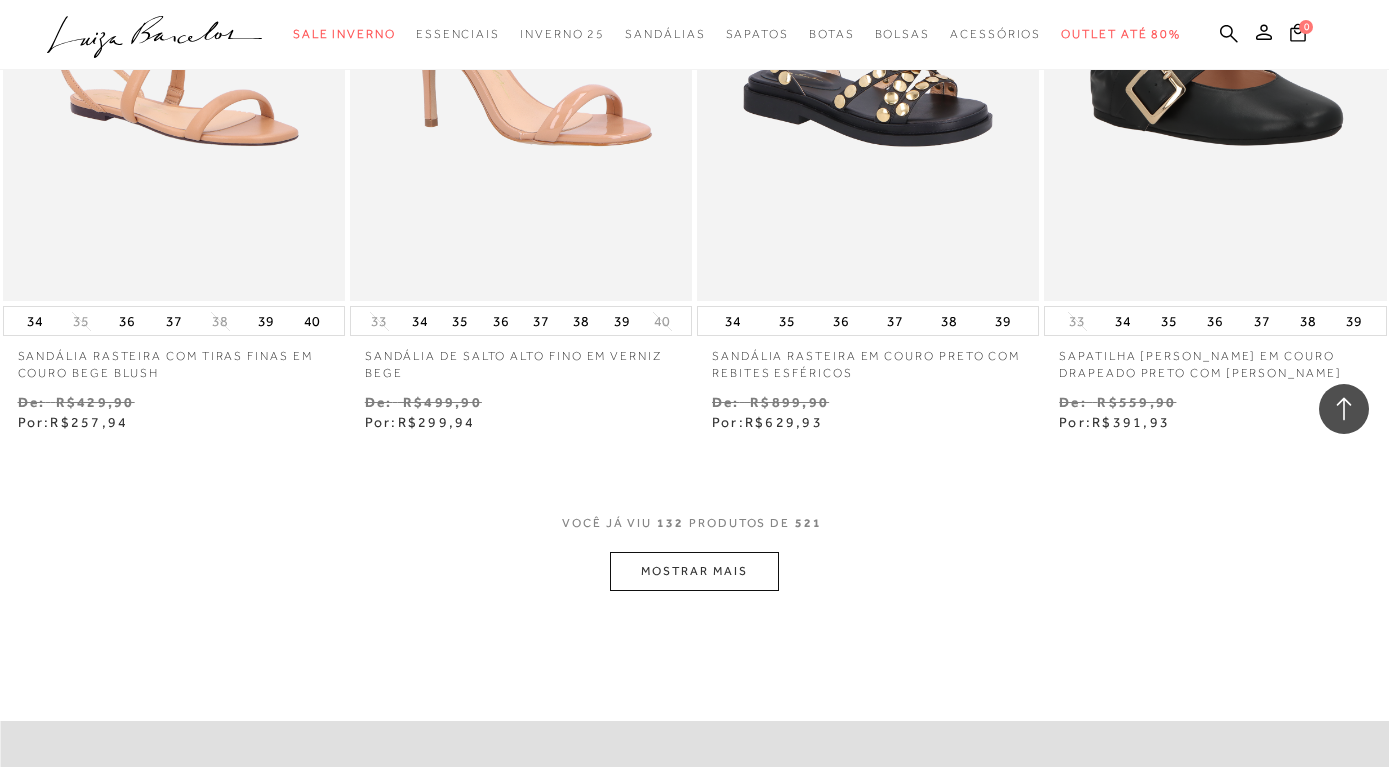 scroll, scrollTop: 22165, scrollLeft: 0, axis: vertical 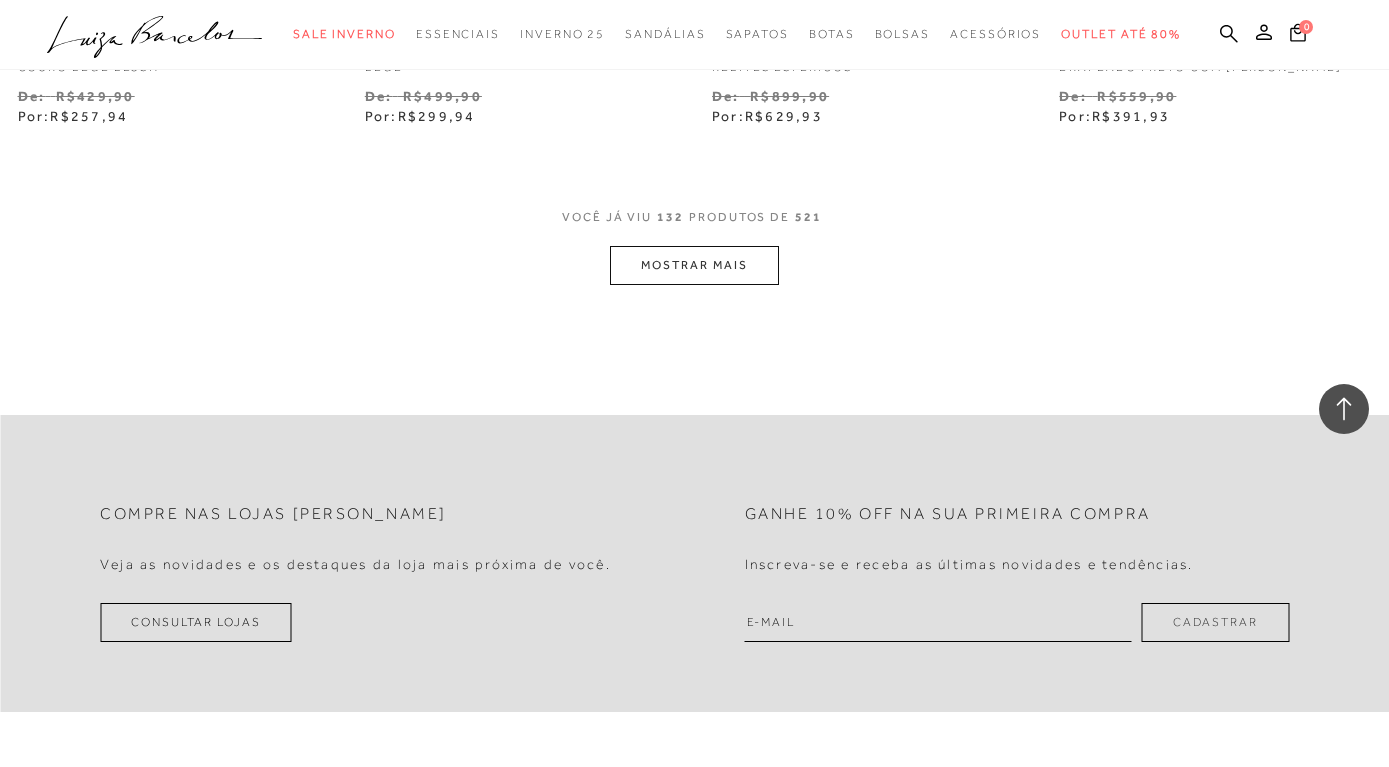 click on "MOSTRAR MAIS" at bounding box center [694, 265] 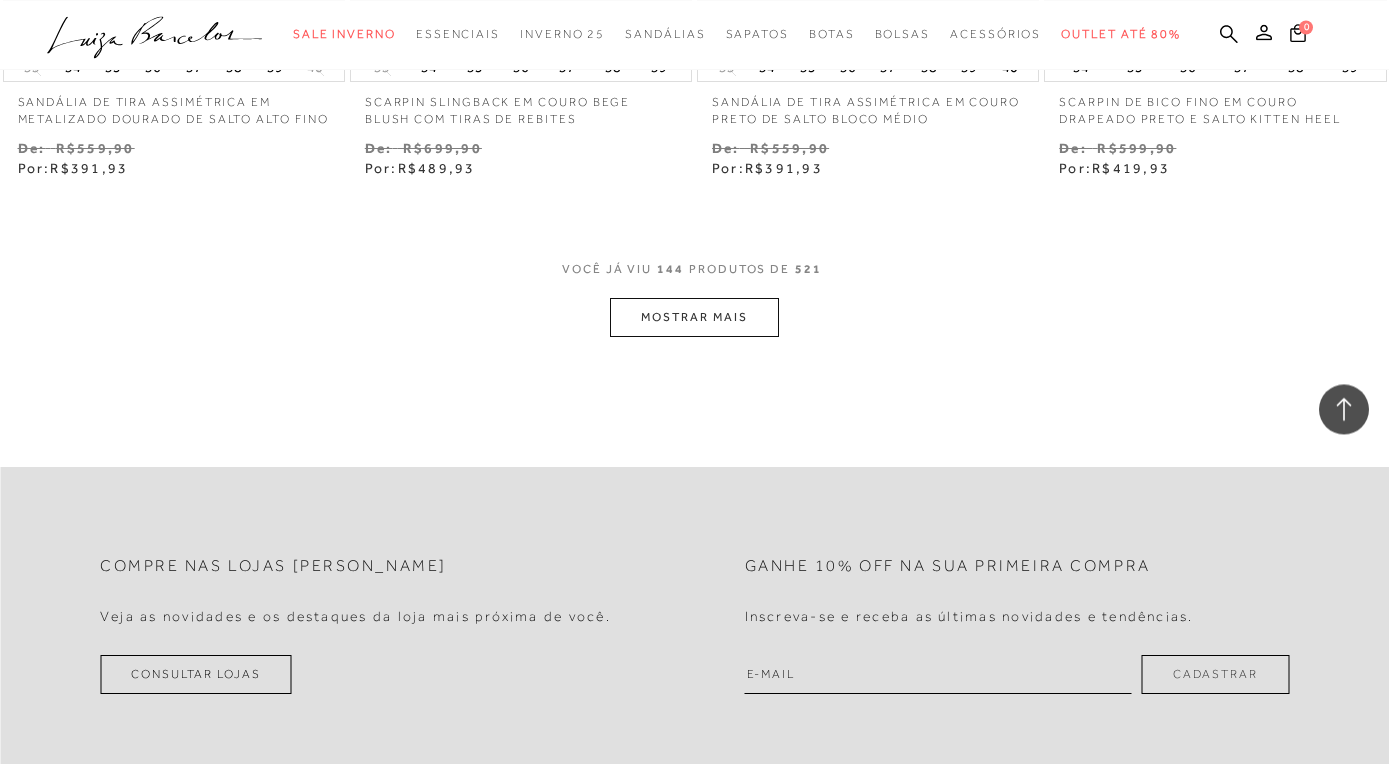 scroll, scrollTop: 24205, scrollLeft: 0, axis: vertical 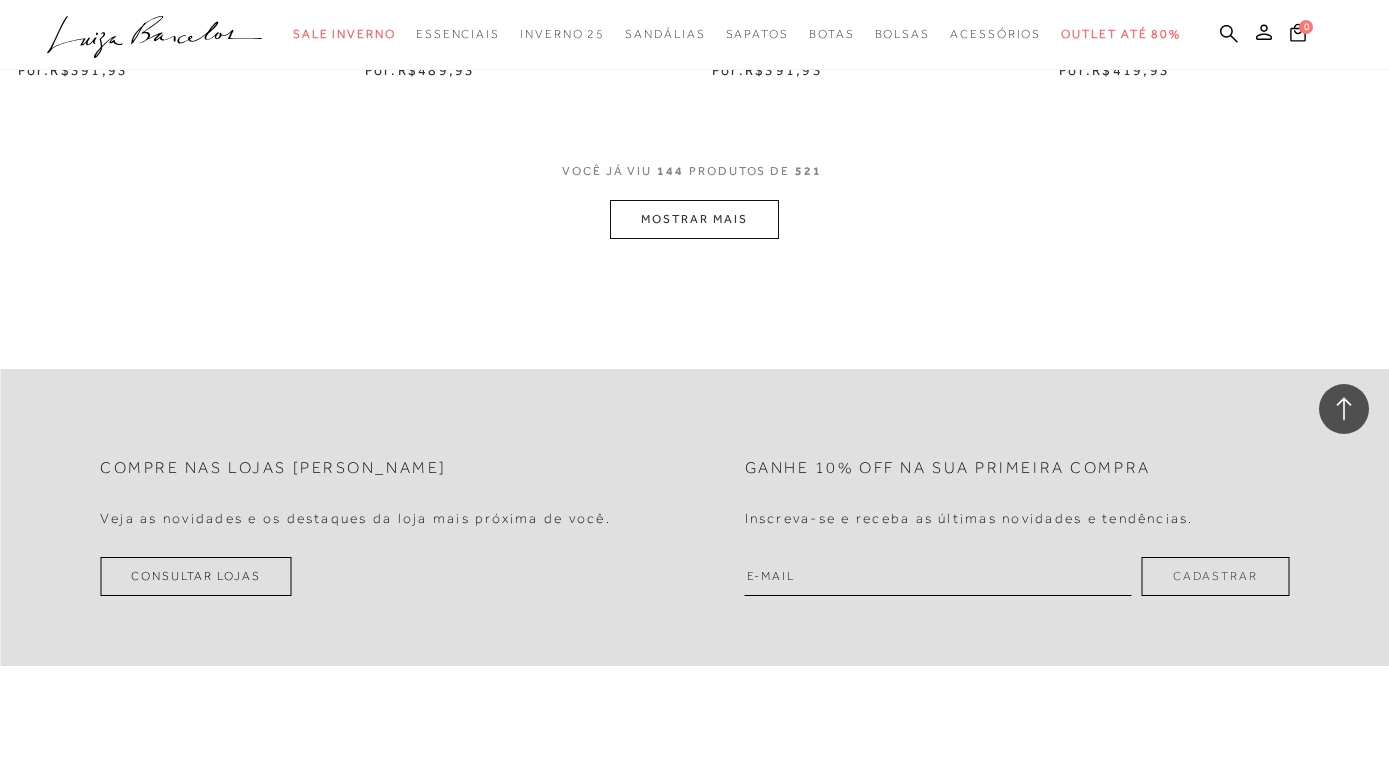 click on "MOSTRAR MAIS" at bounding box center (694, 219) 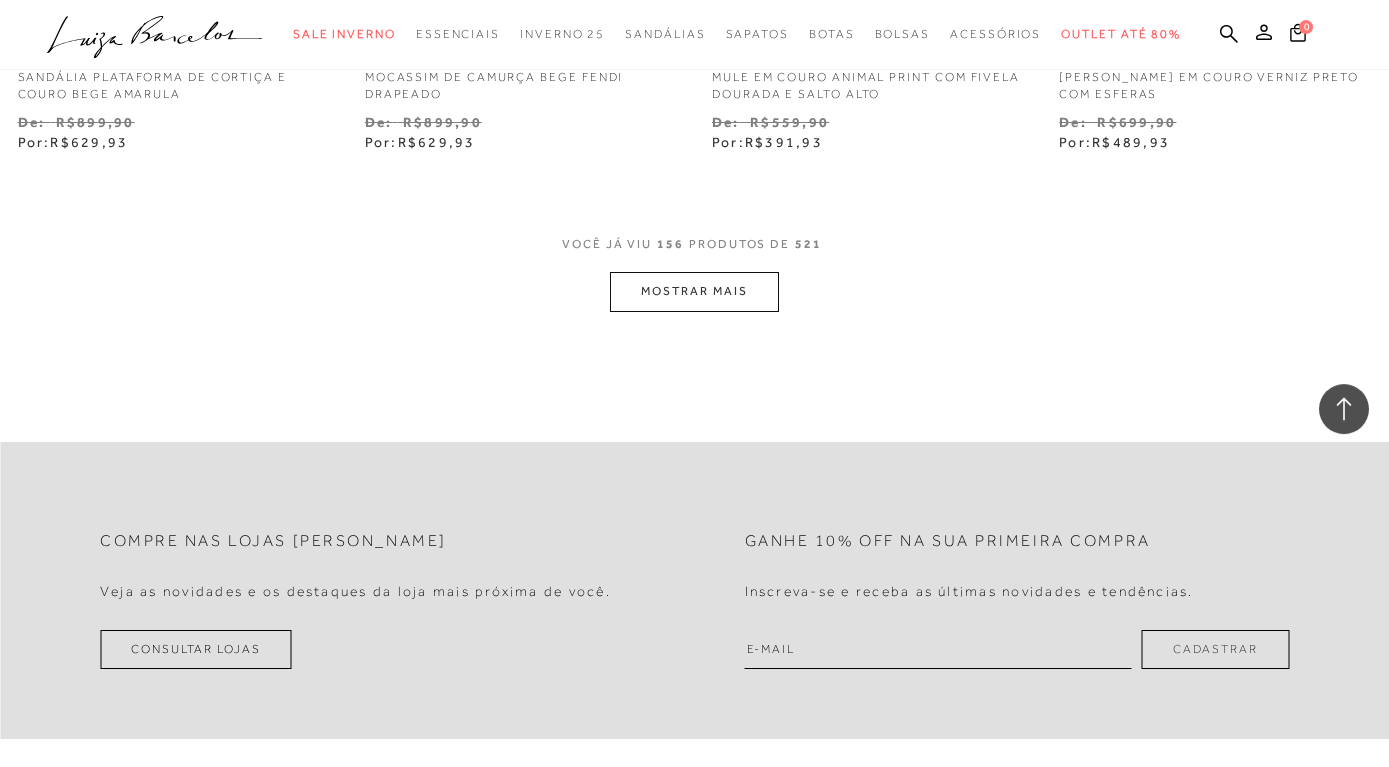 scroll, scrollTop: 26041, scrollLeft: 0, axis: vertical 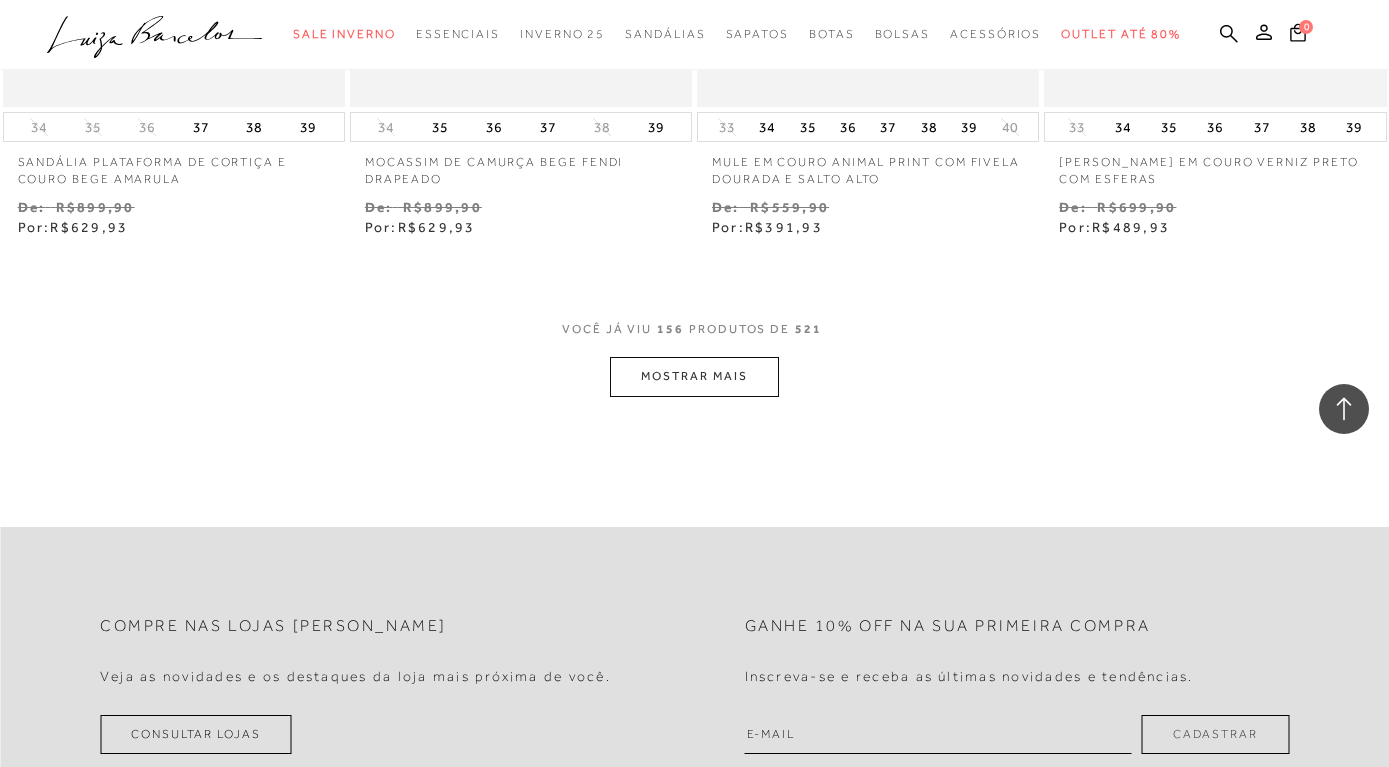 click on "MOSTRAR MAIS" at bounding box center [694, 376] 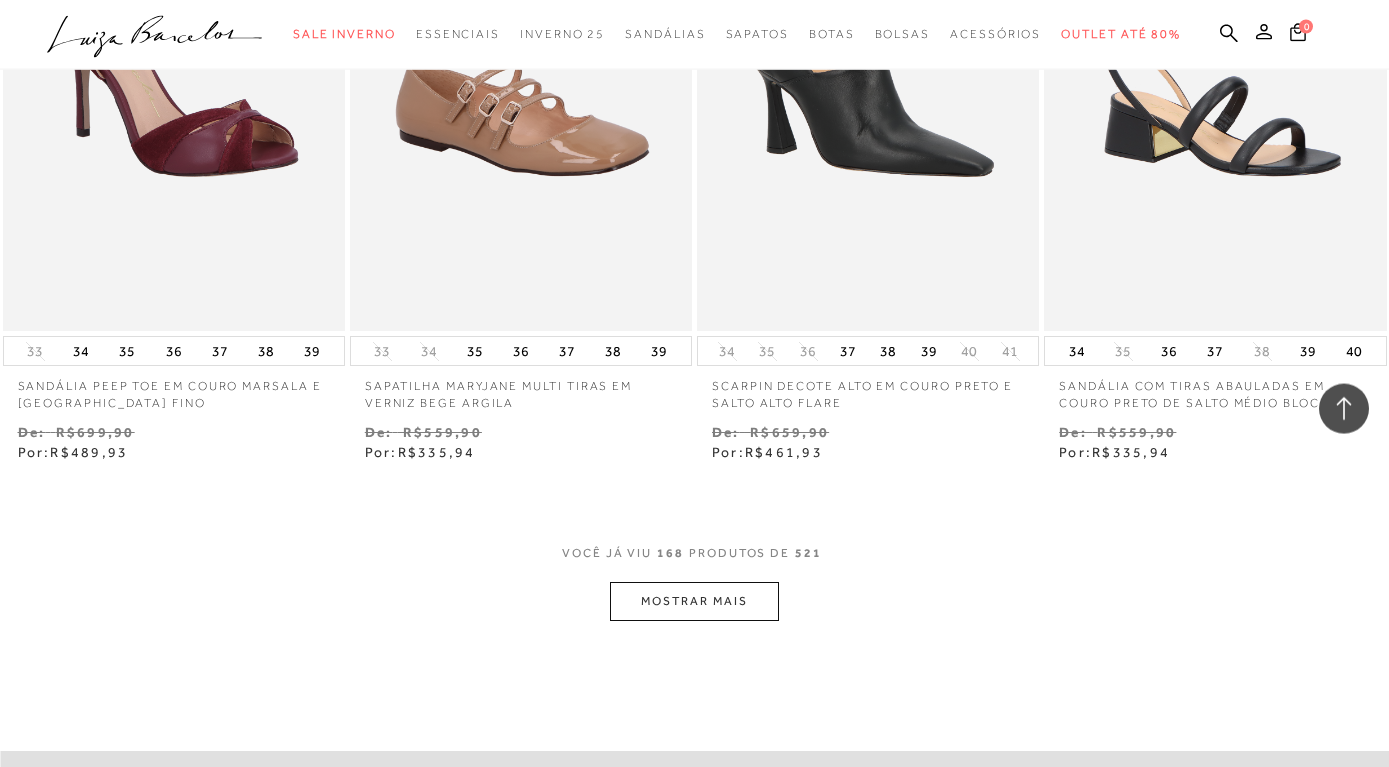 scroll, scrollTop: 27877, scrollLeft: 0, axis: vertical 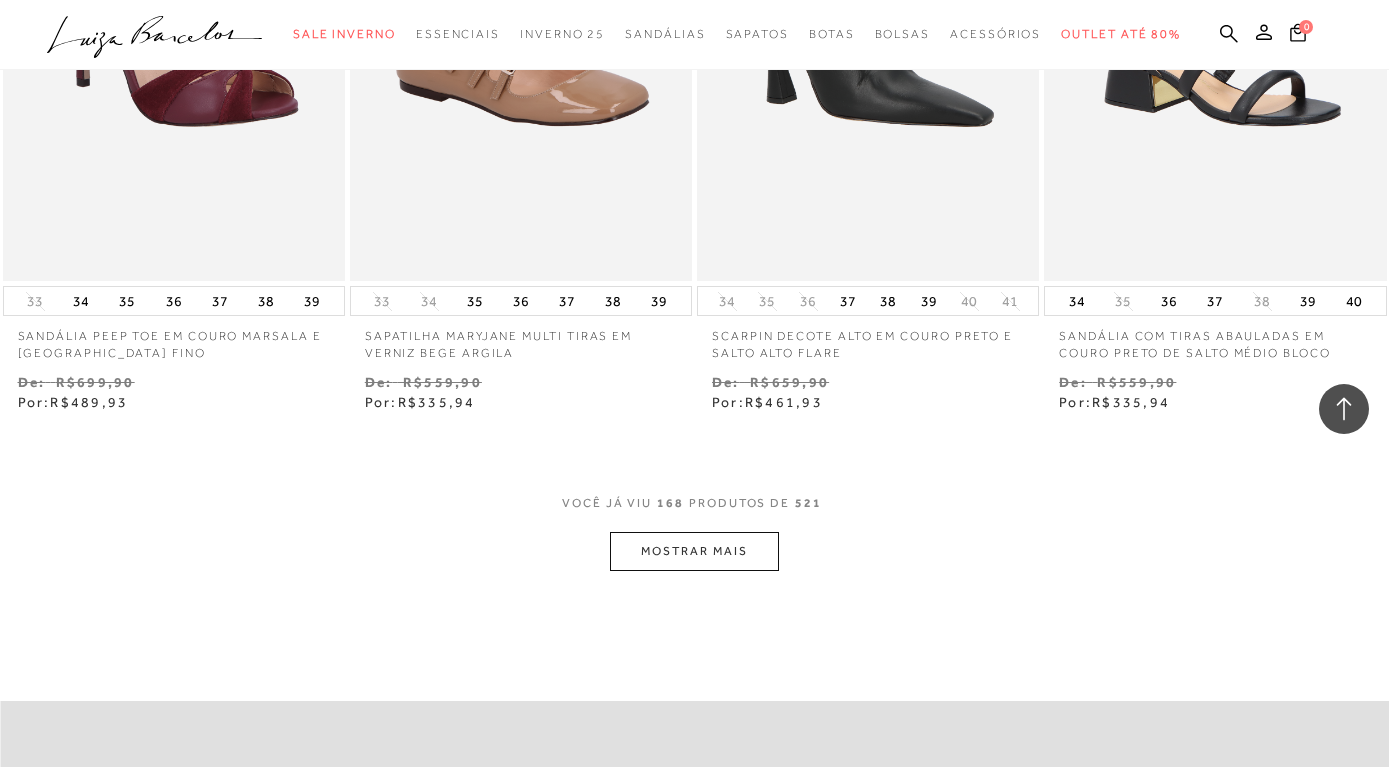 click on "MOSTRAR MAIS" at bounding box center (694, 551) 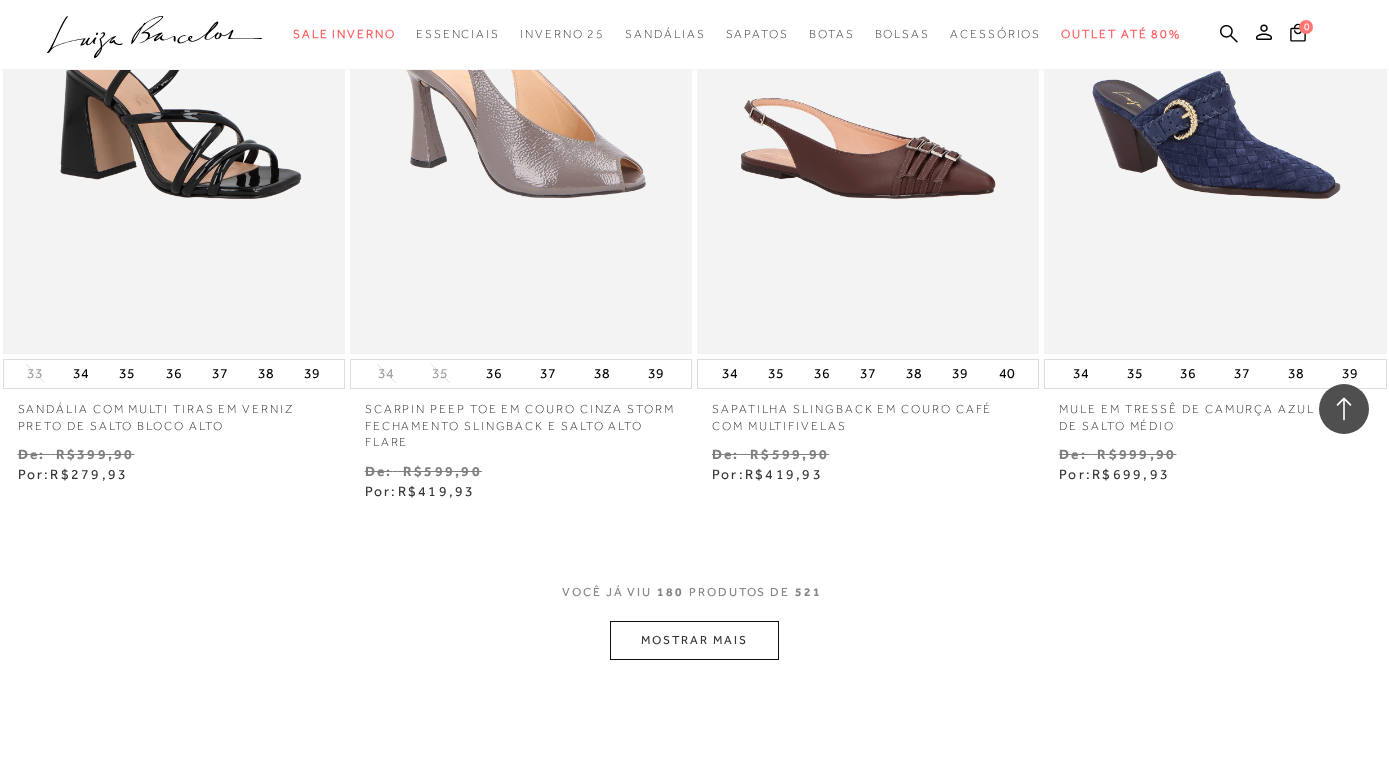 scroll, scrollTop: 30019, scrollLeft: 0, axis: vertical 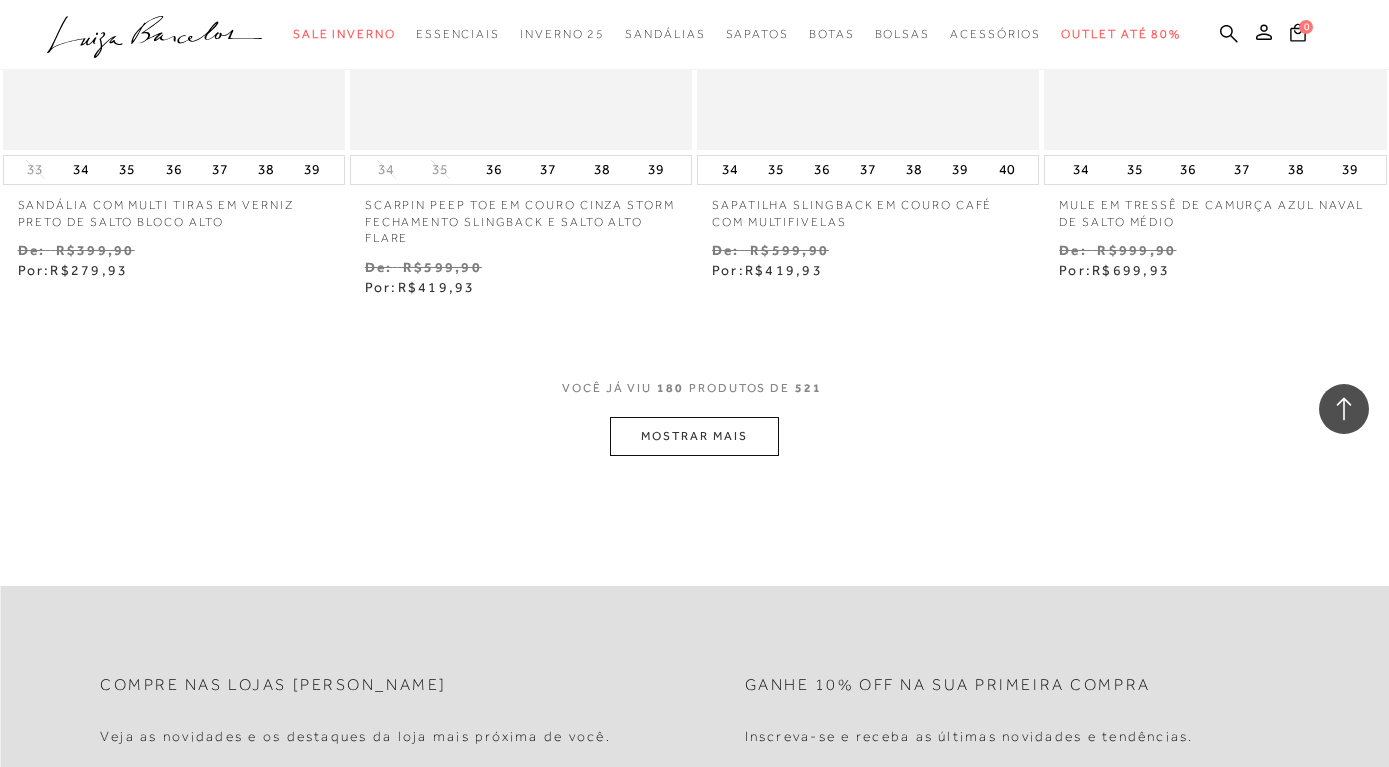 click on "MOSTRAR MAIS" at bounding box center (694, 436) 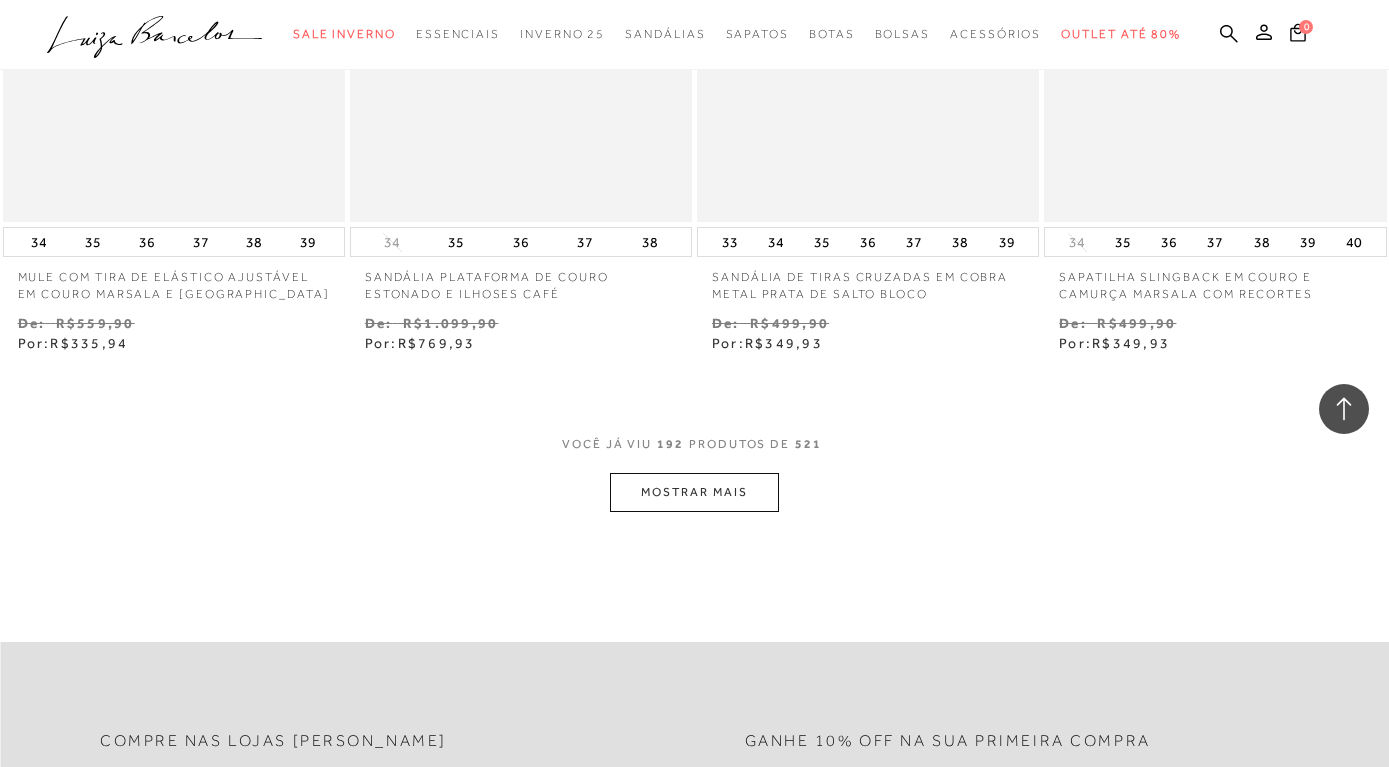 scroll, scrollTop: 32161, scrollLeft: 0, axis: vertical 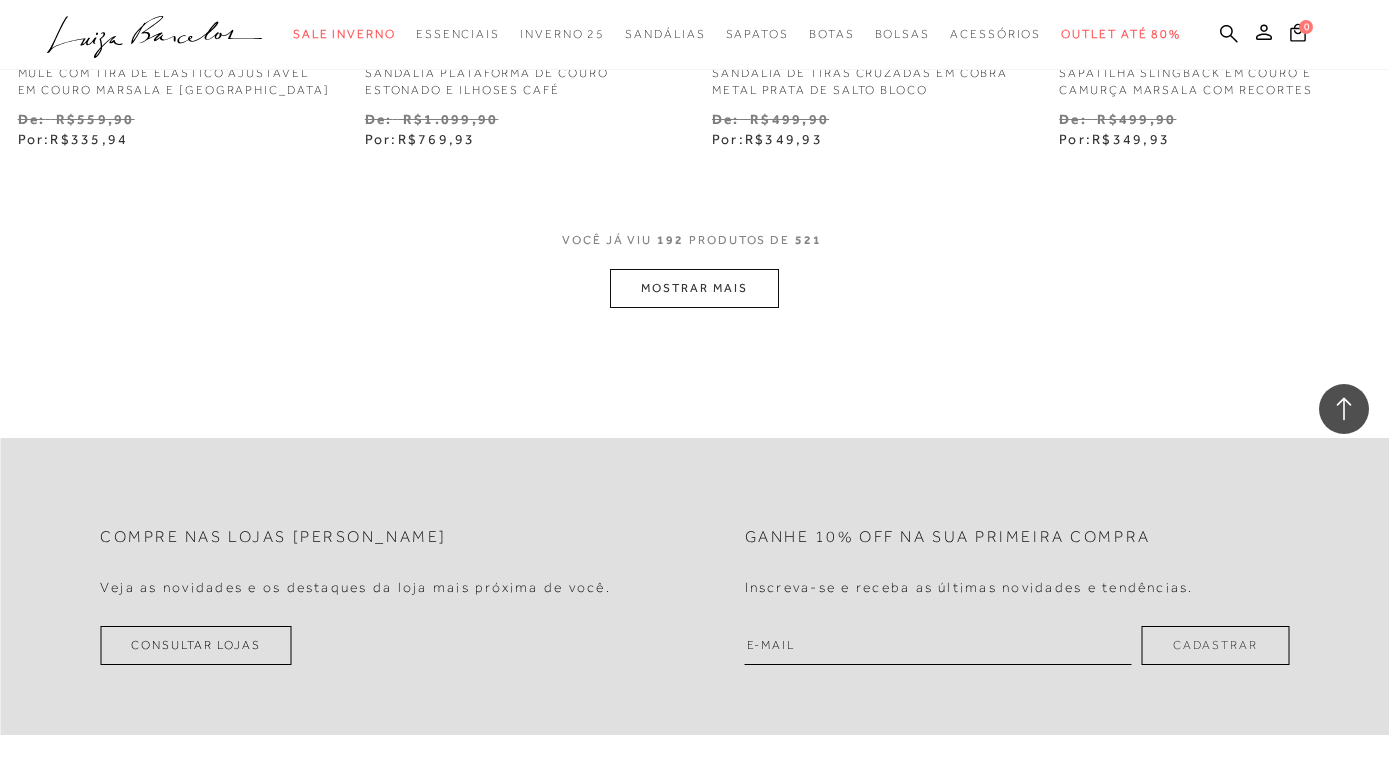 click on "MOSTRAR MAIS" at bounding box center (694, 288) 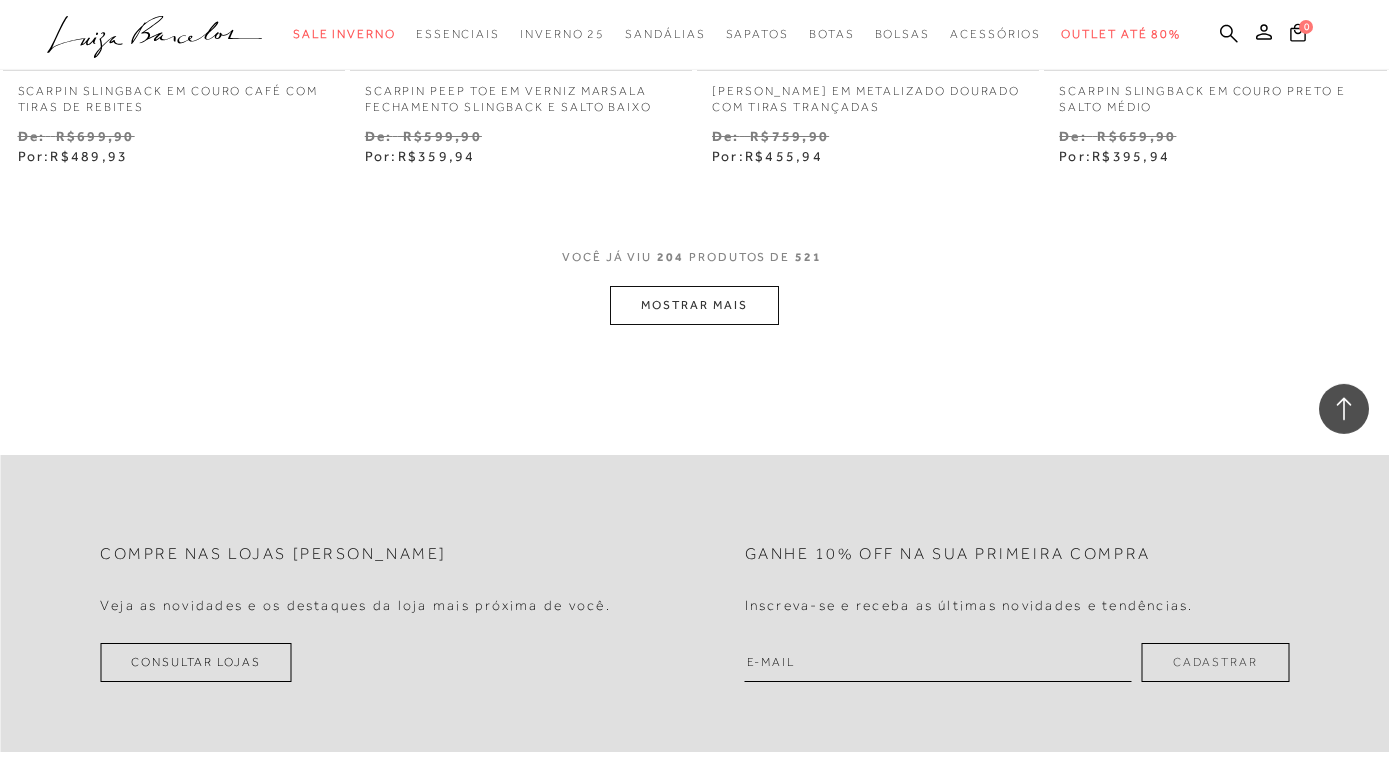 scroll, scrollTop: 34236, scrollLeft: 0, axis: vertical 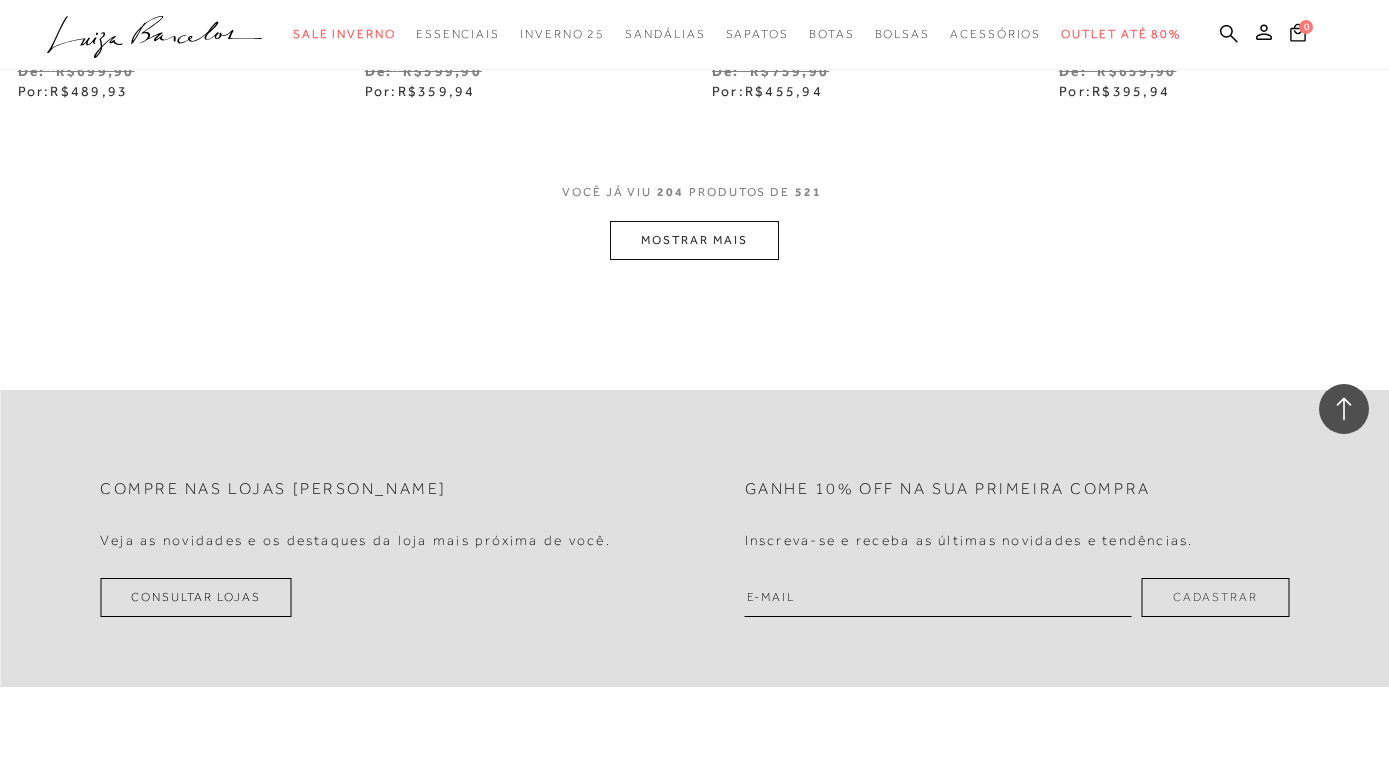 click on "MOSTRAR MAIS" at bounding box center (694, 240) 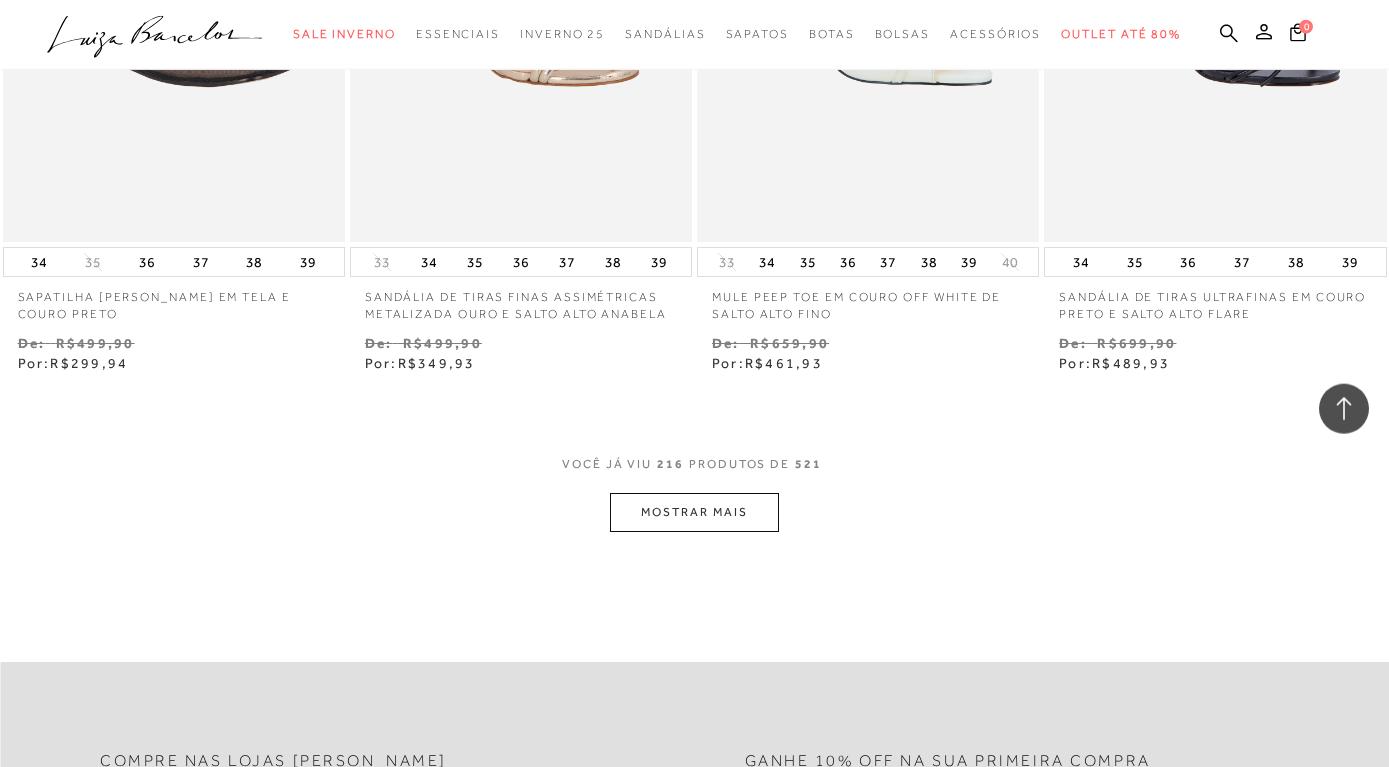 scroll, scrollTop: 35970, scrollLeft: 0, axis: vertical 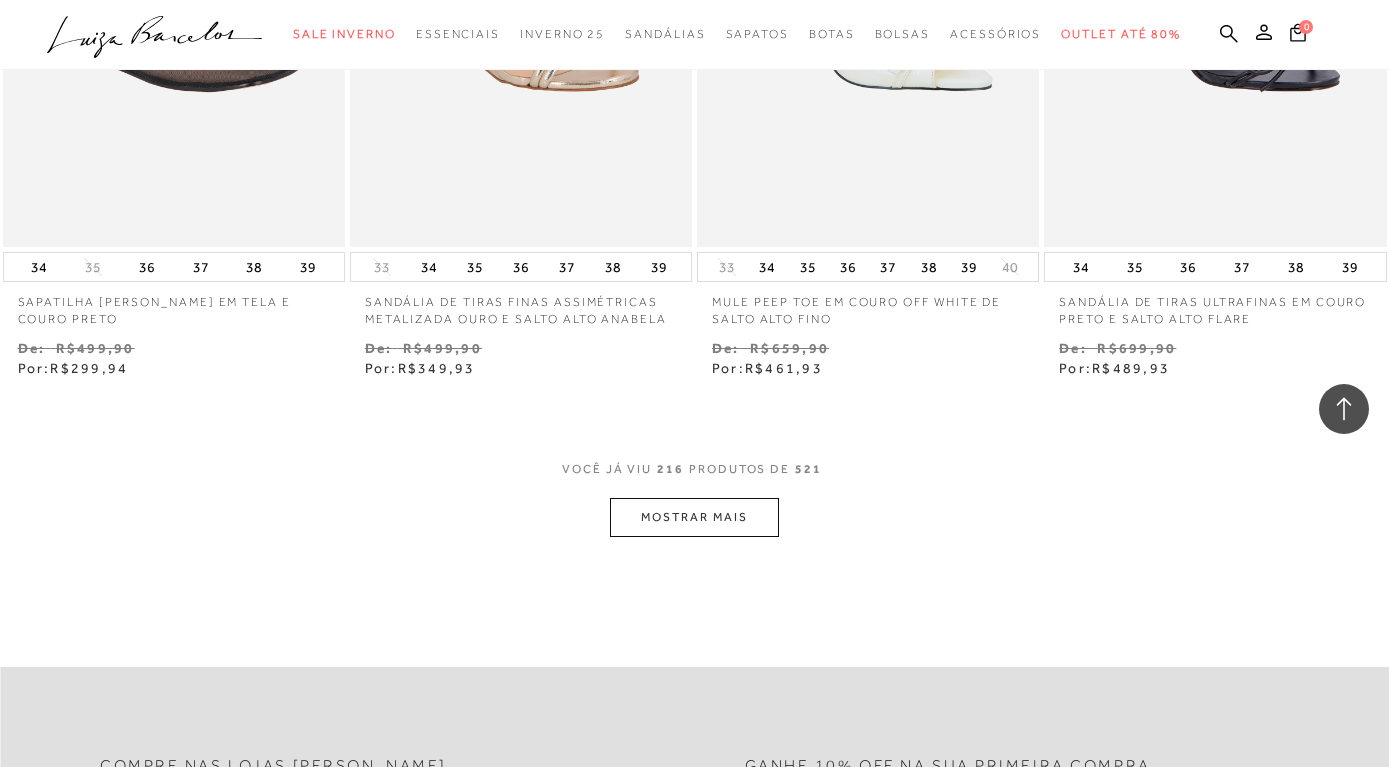 click on "MOSTRAR MAIS" at bounding box center (694, 517) 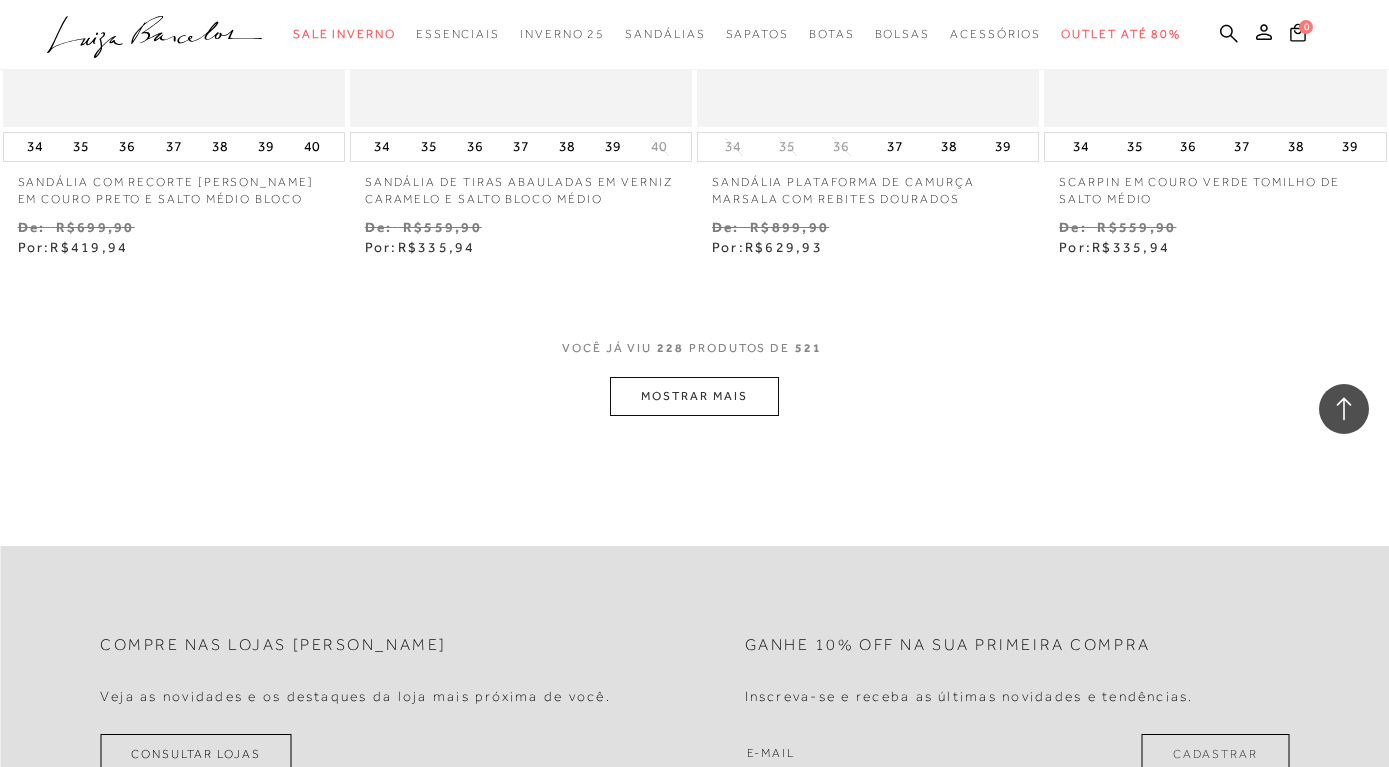 scroll, scrollTop: 38010, scrollLeft: 0, axis: vertical 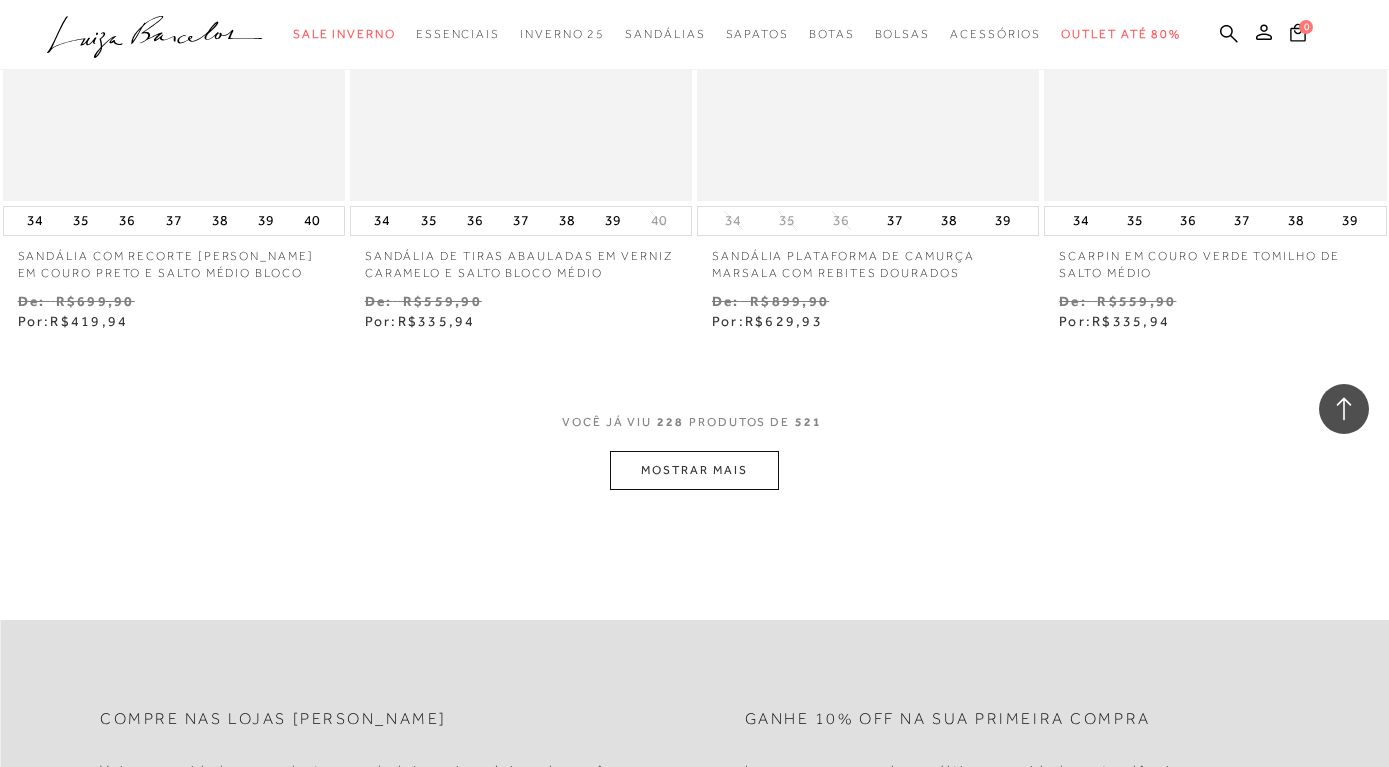 click on "MOSTRAR MAIS" at bounding box center (694, 470) 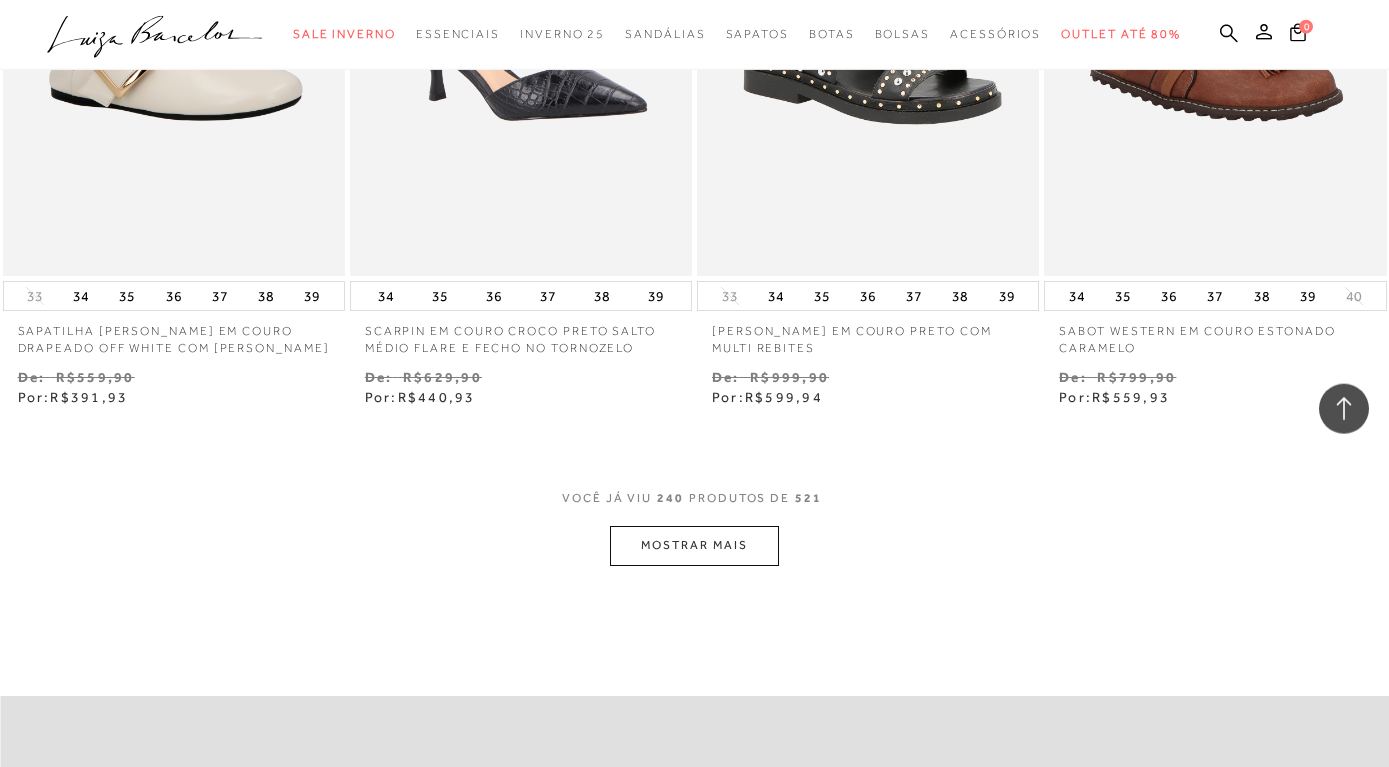 scroll, scrollTop: 40050, scrollLeft: 0, axis: vertical 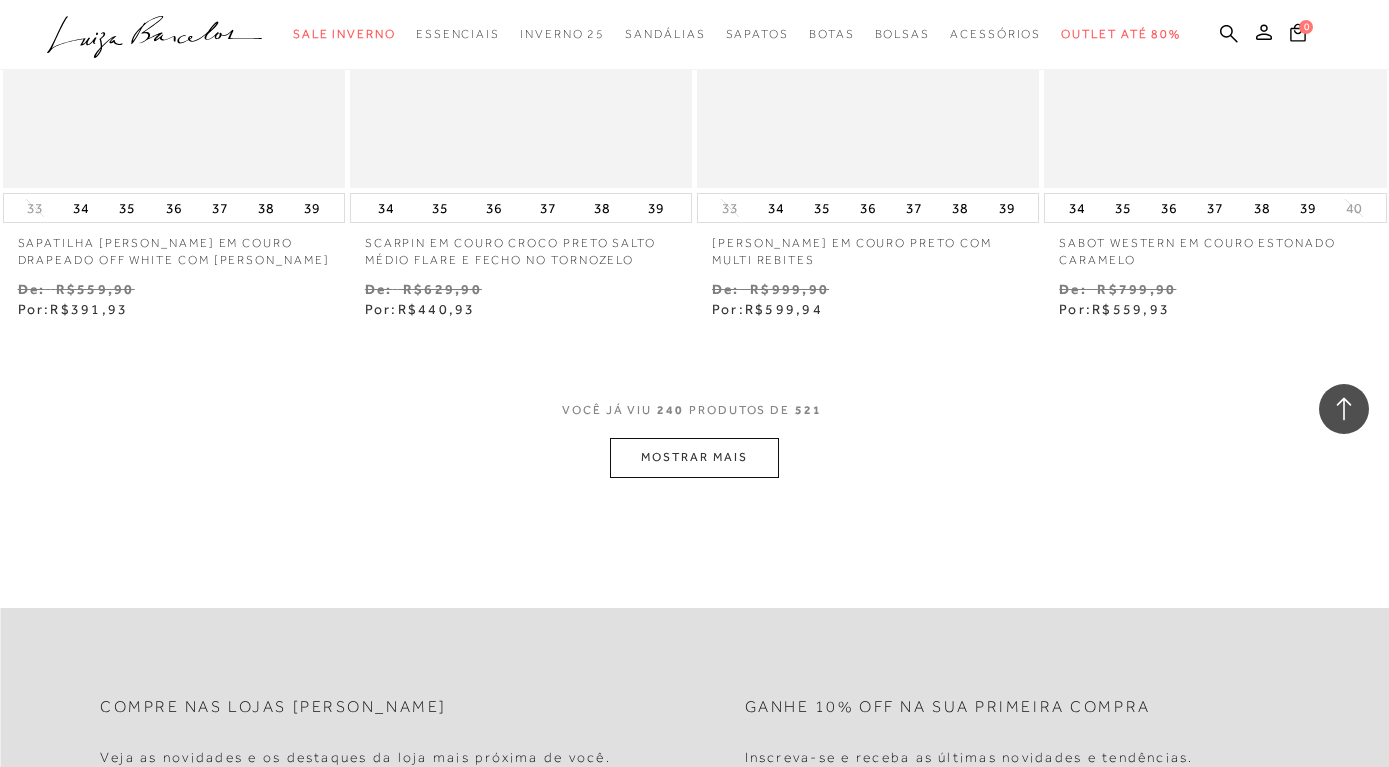 click on "MOSTRAR MAIS" at bounding box center [694, 457] 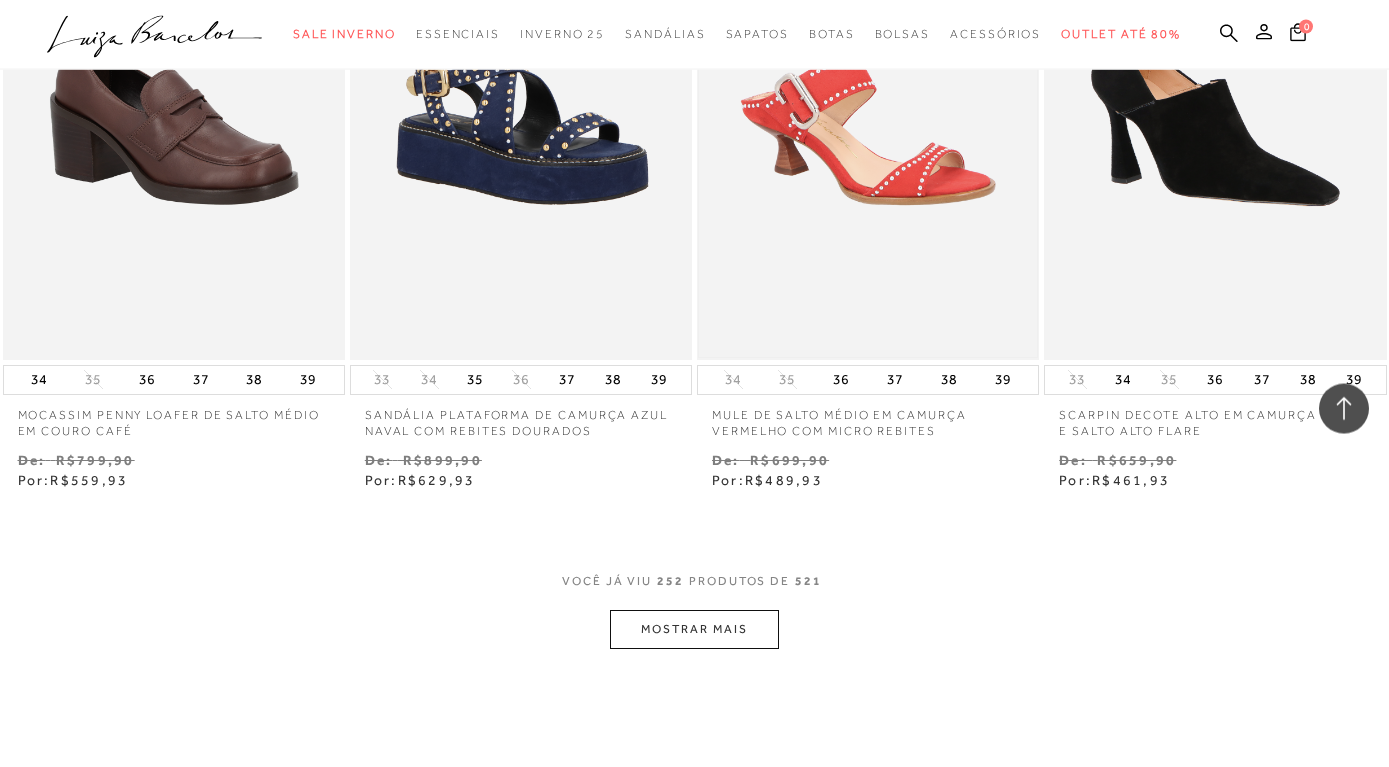 scroll, scrollTop: 41988, scrollLeft: 0, axis: vertical 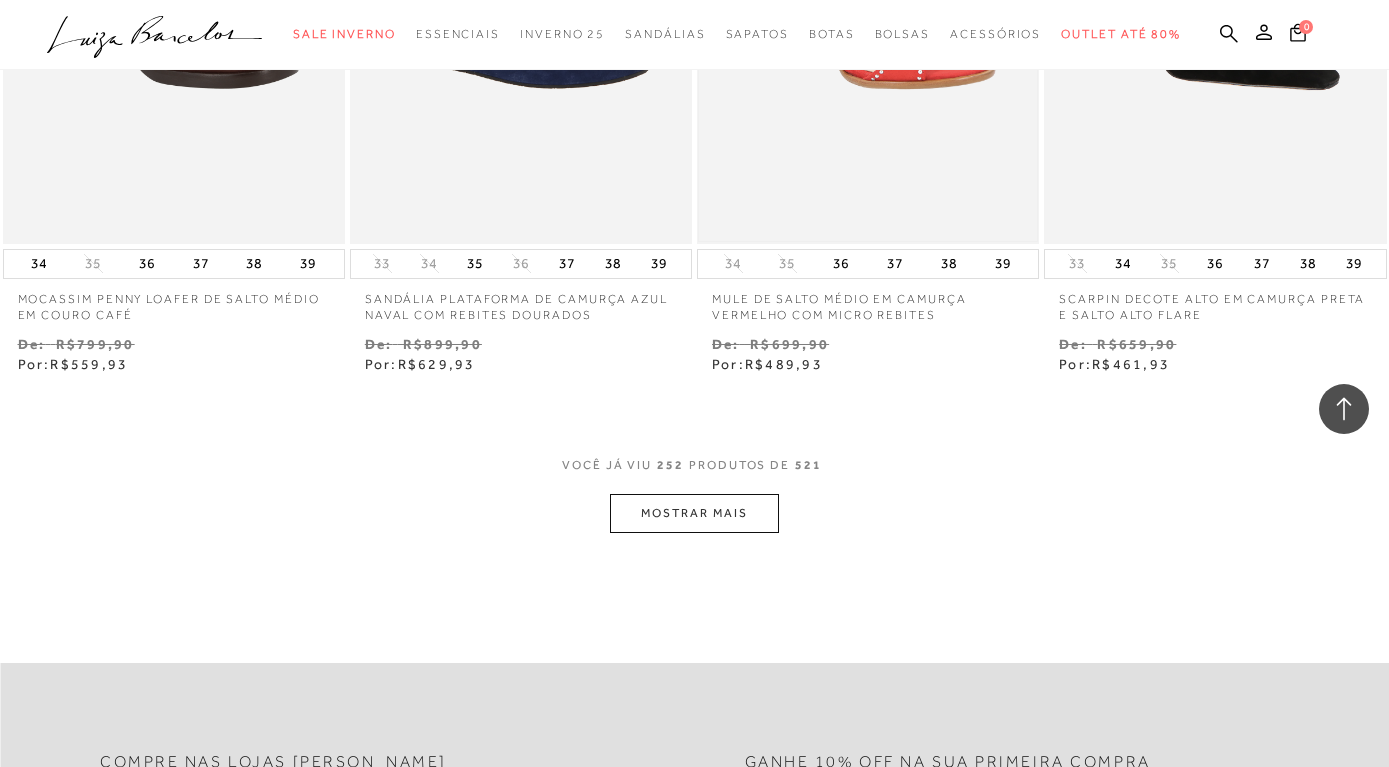 click on "MOSTRAR MAIS" at bounding box center (694, 513) 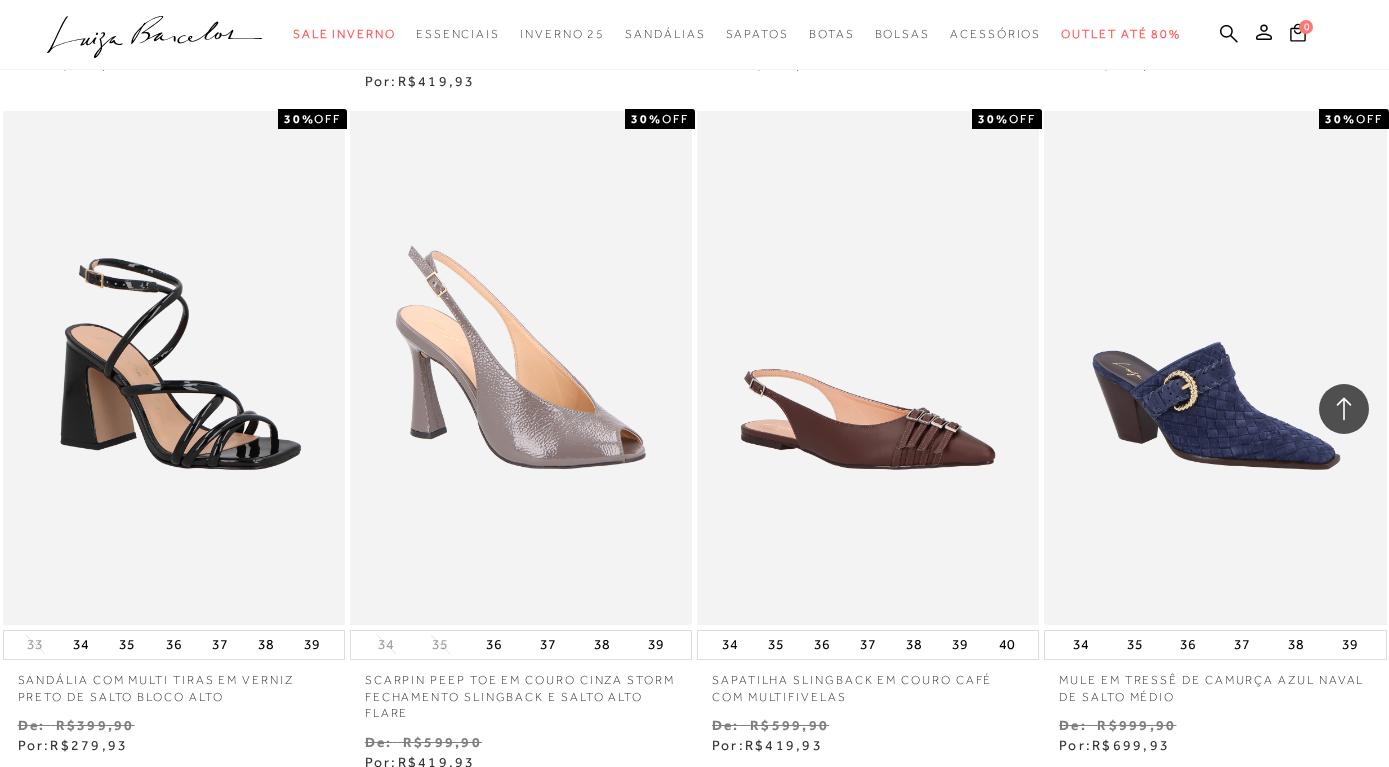 scroll, scrollTop: 29952, scrollLeft: 0, axis: vertical 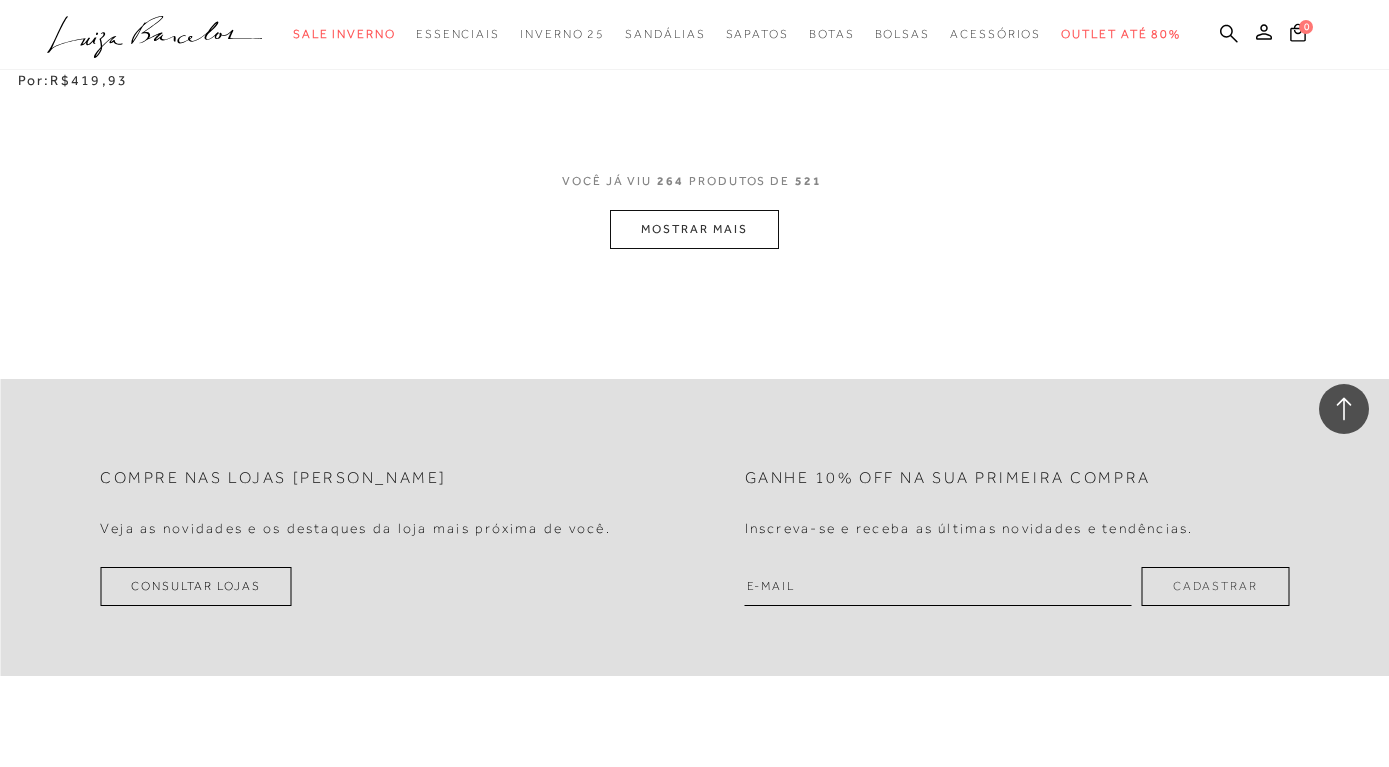 click on "MOSTRAR MAIS" at bounding box center [694, 229] 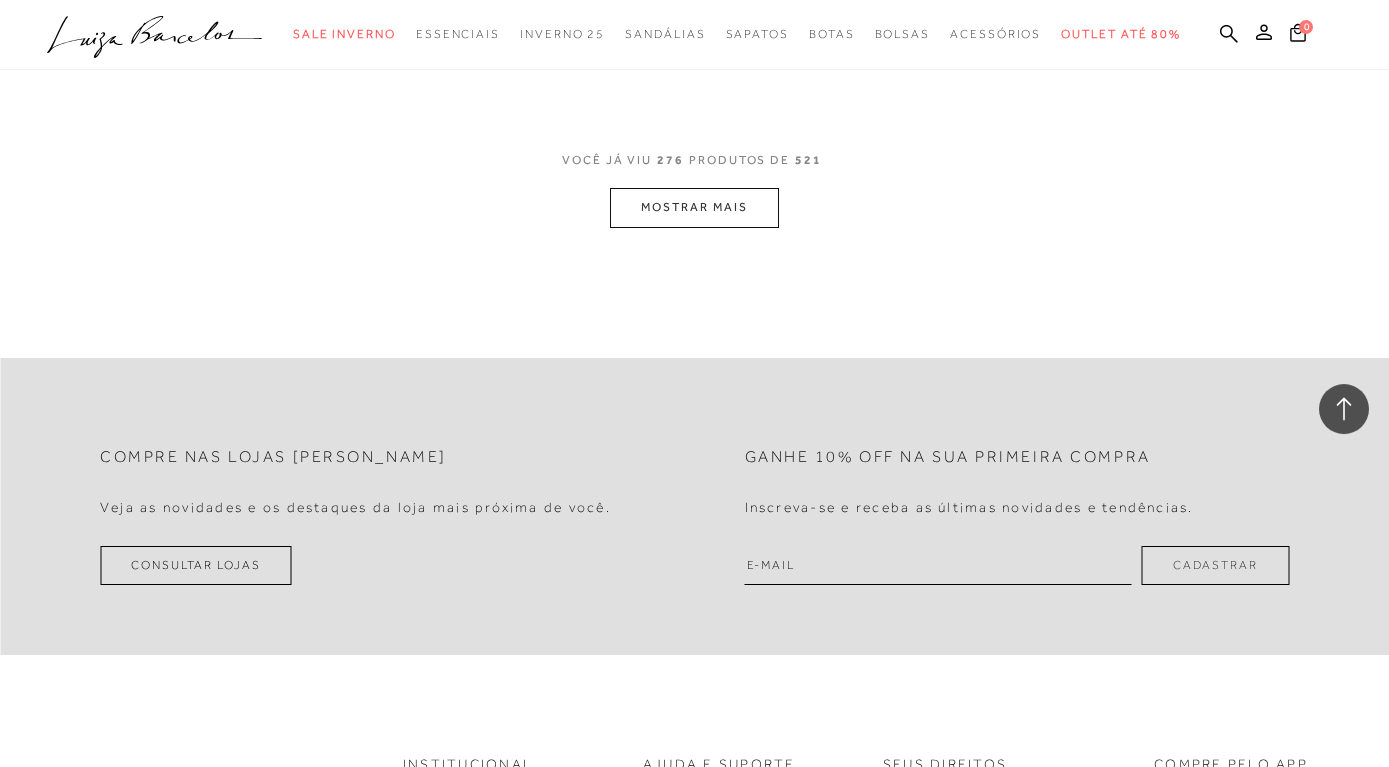 scroll, scrollTop: 46119, scrollLeft: 0, axis: vertical 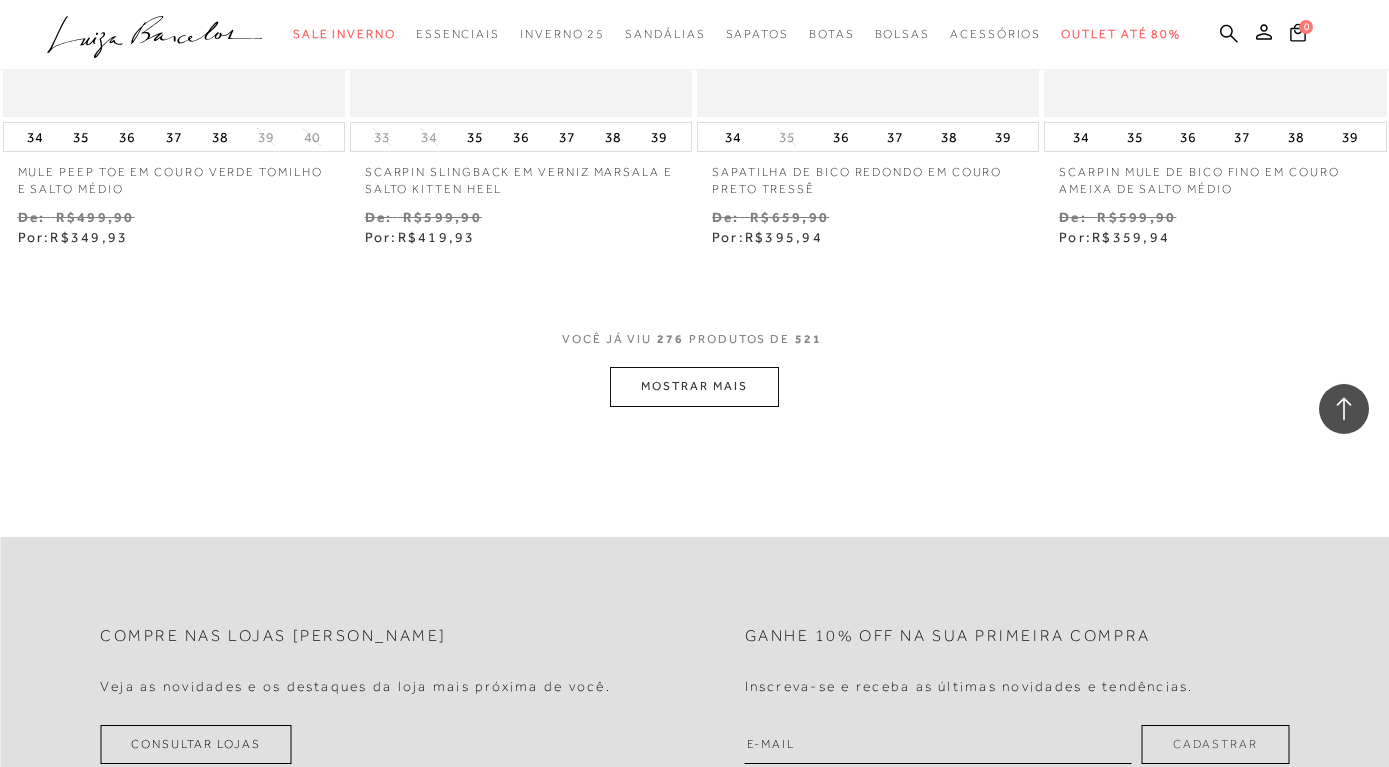 click on "MOSTRAR MAIS" at bounding box center (694, 386) 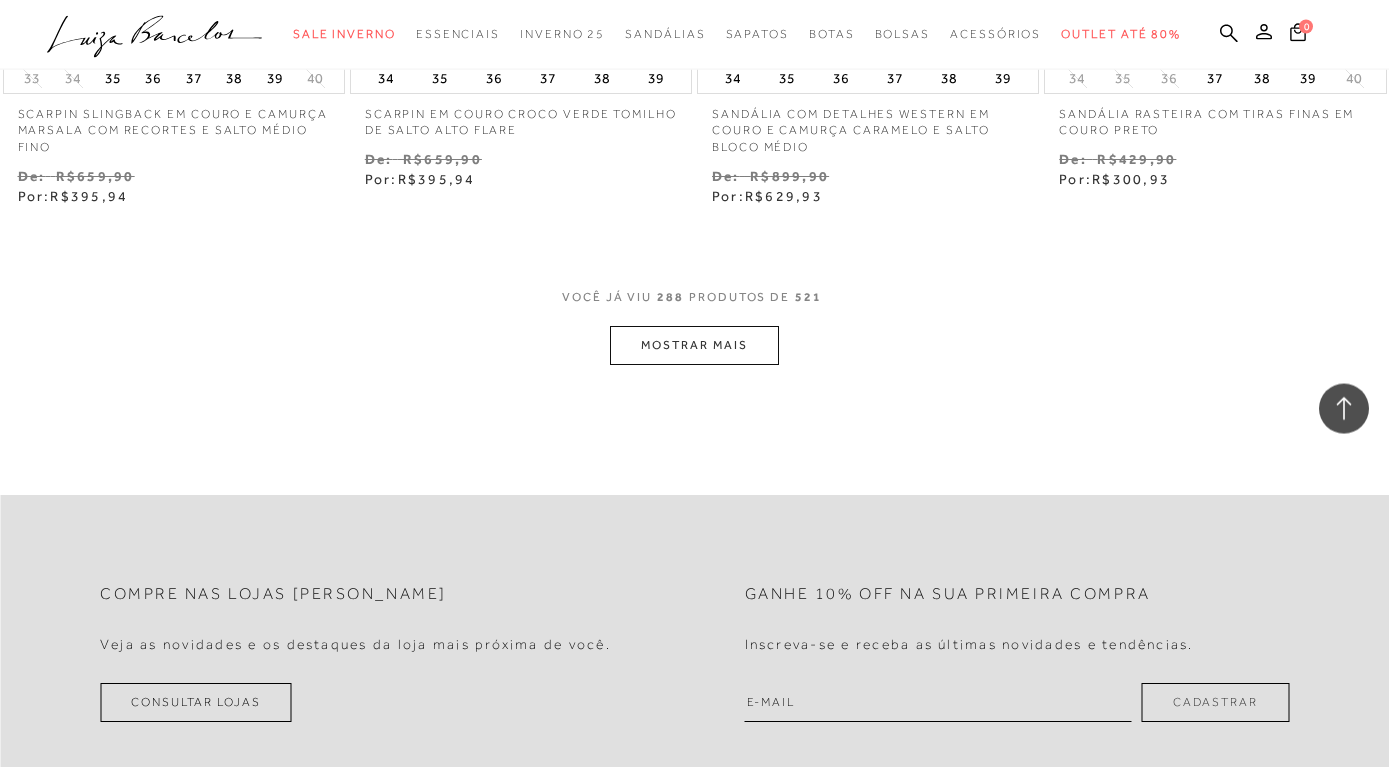 scroll, scrollTop: 48159, scrollLeft: 0, axis: vertical 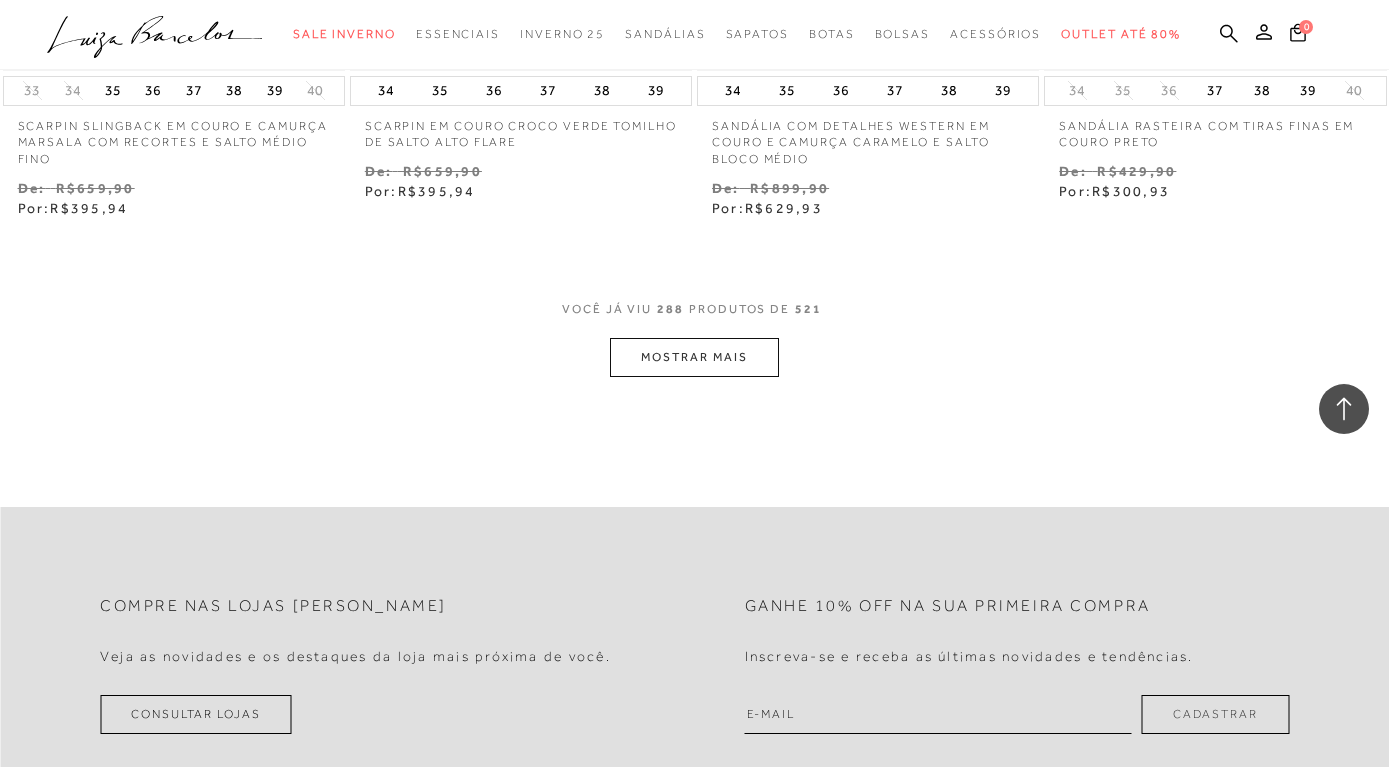 click on "MOSTRAR MAIS" at bounding box center (694, 357) 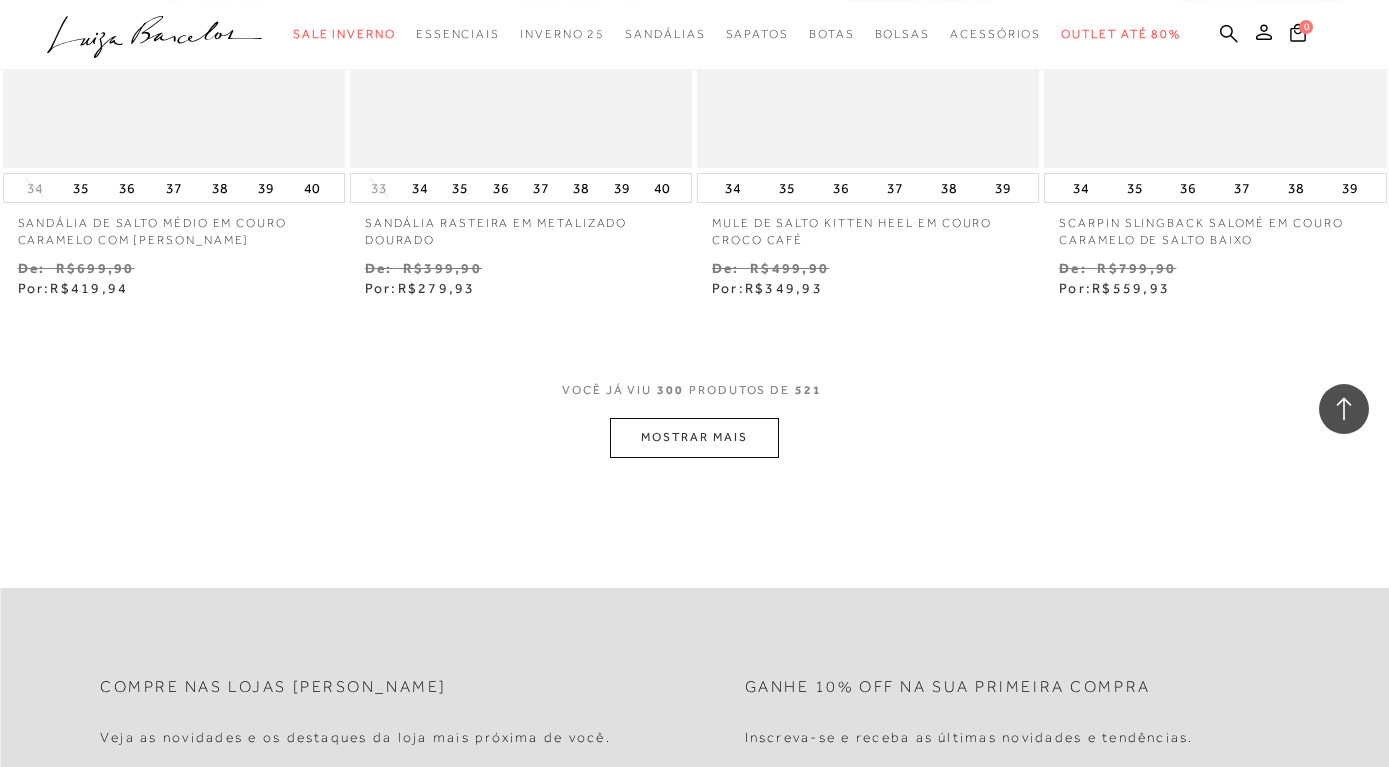 scroll, scrollTop: 50199, scrollLeft: 0, axis: vertical 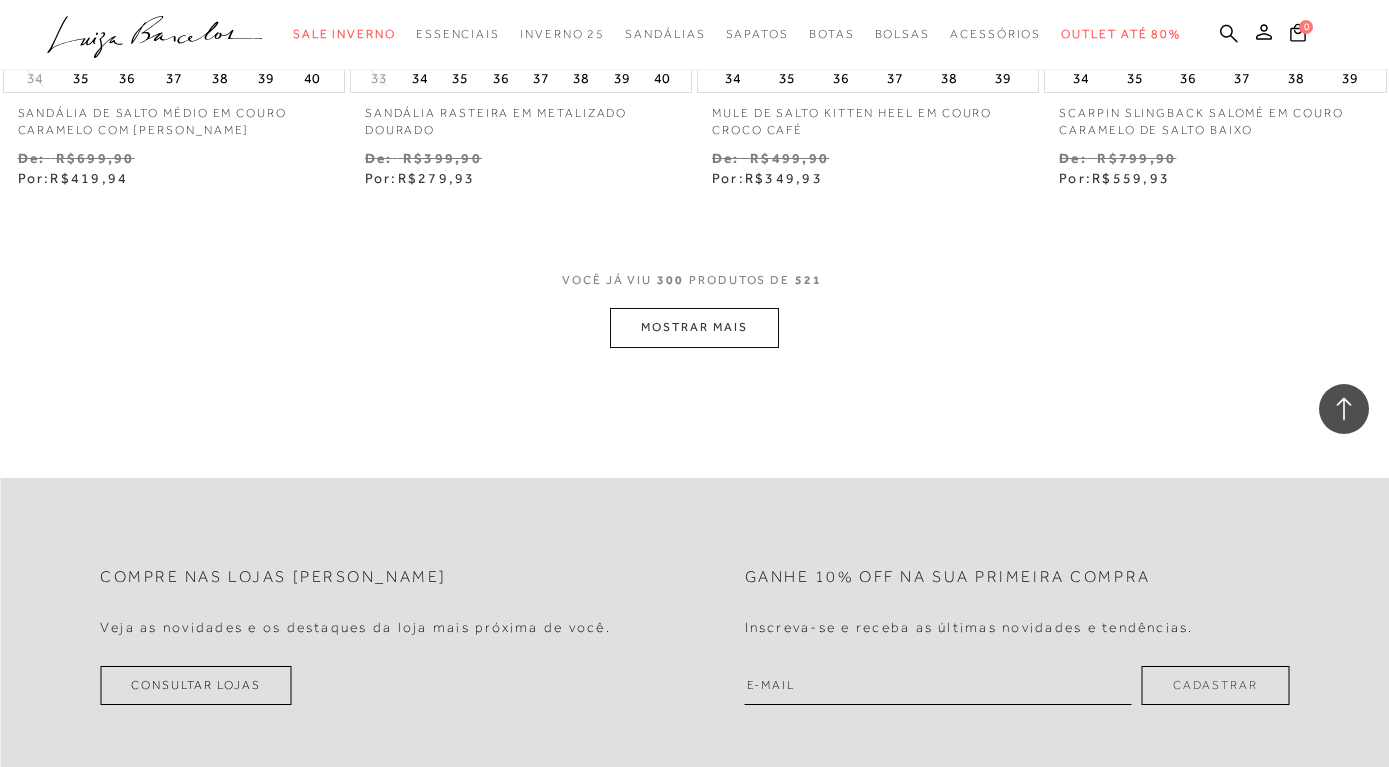 click on "MOSTRAR MAIS" at bounding box center [694, 327] 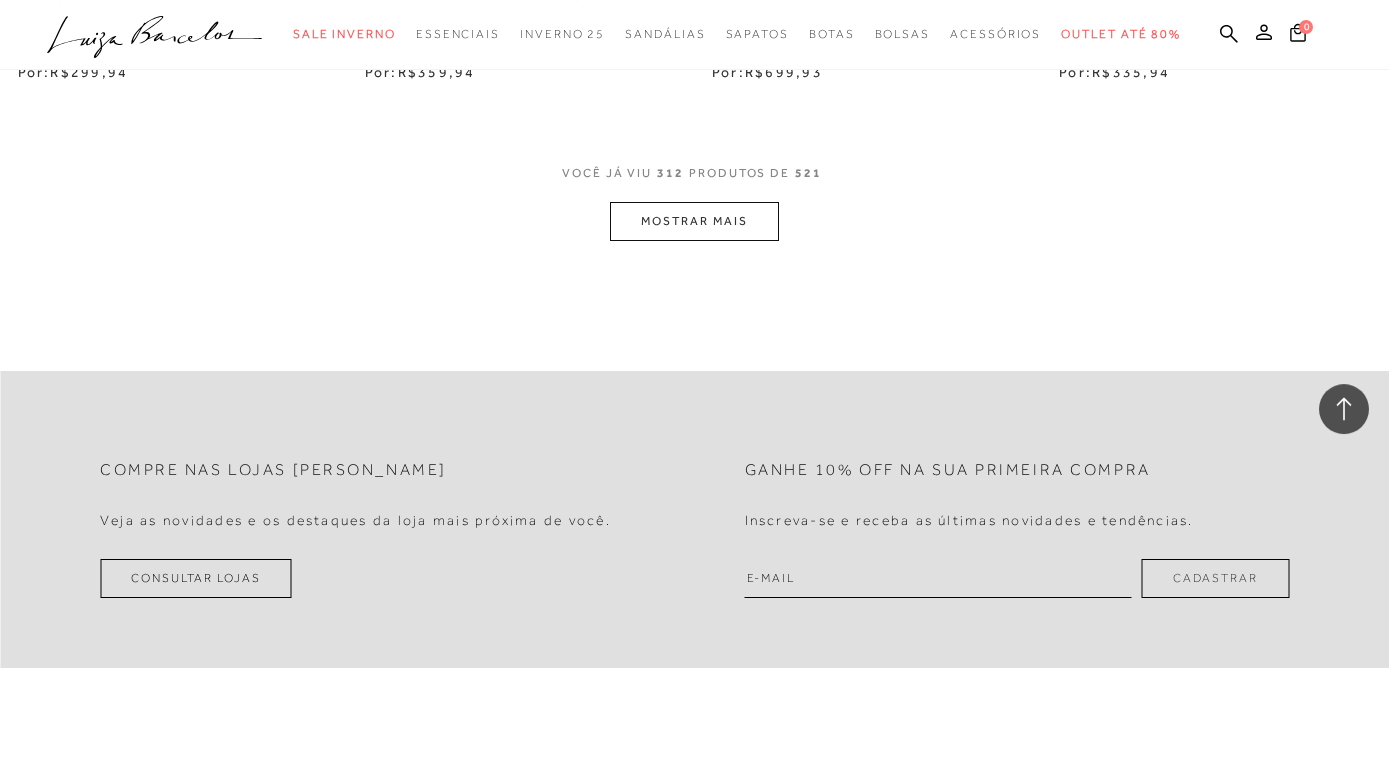 scroll, scrollTop: 52172, scrollLeft: 0, axis: vertical 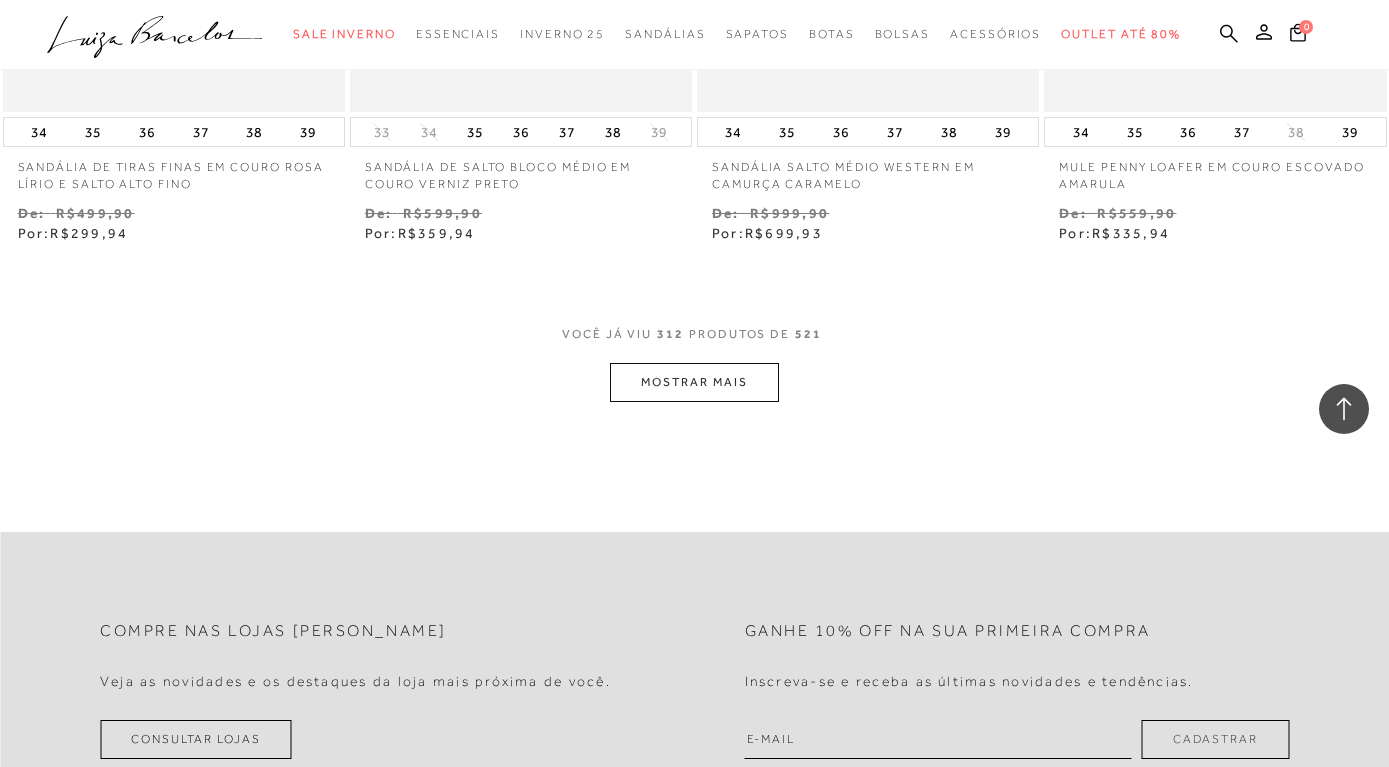 click on "MOSTRAR MAIS" at bounding box center [694, 382] 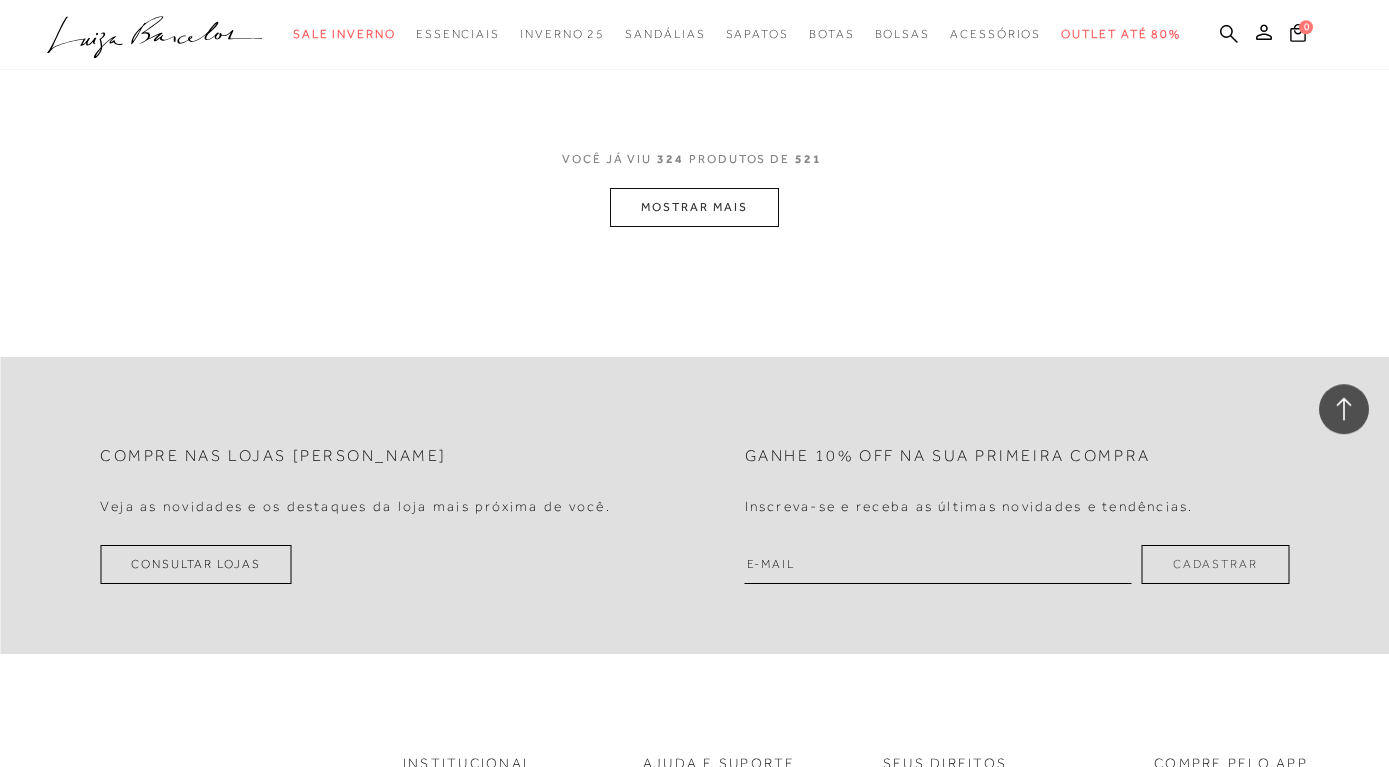 scroll, scrollTop: 54212, scrollLeft: 0, axis: vertical 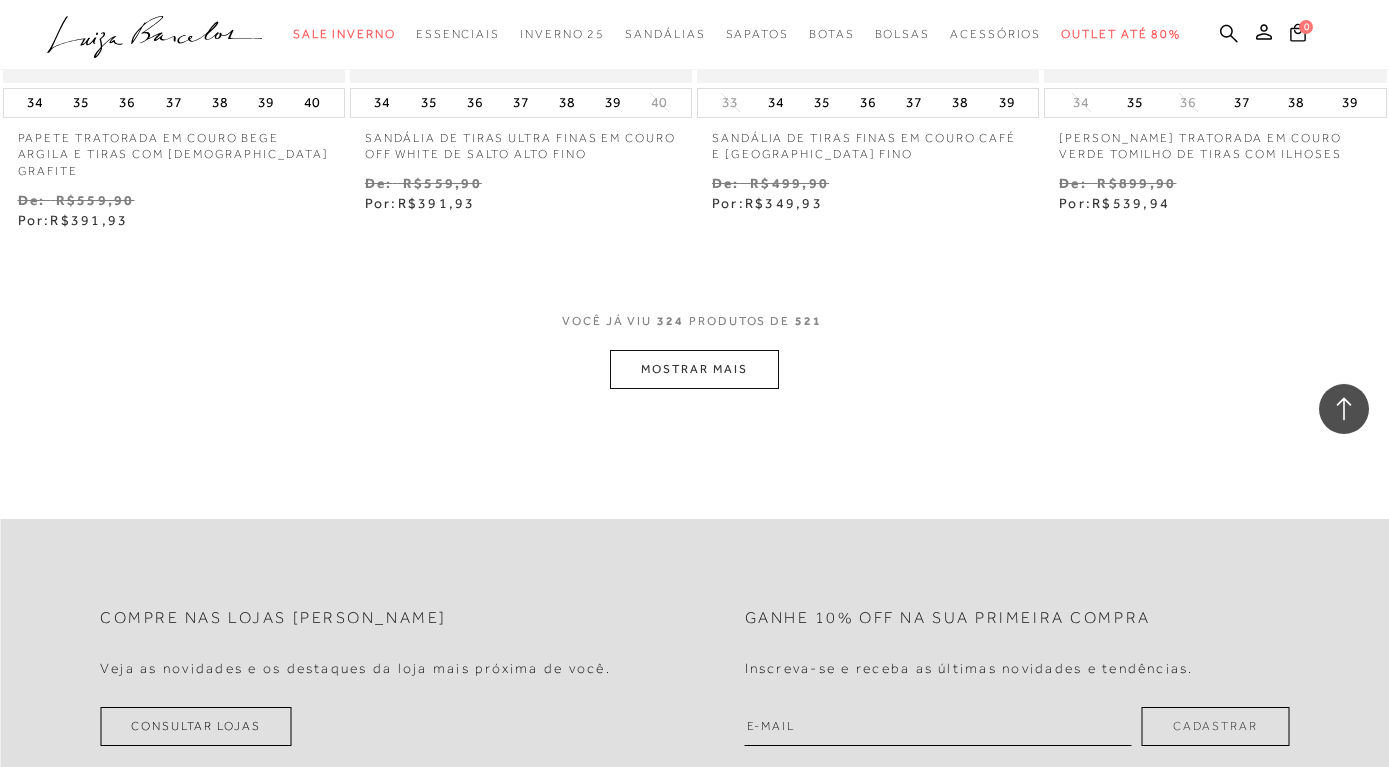 click on "MOSTRAR MAIS" at bounding box center [694, 369] 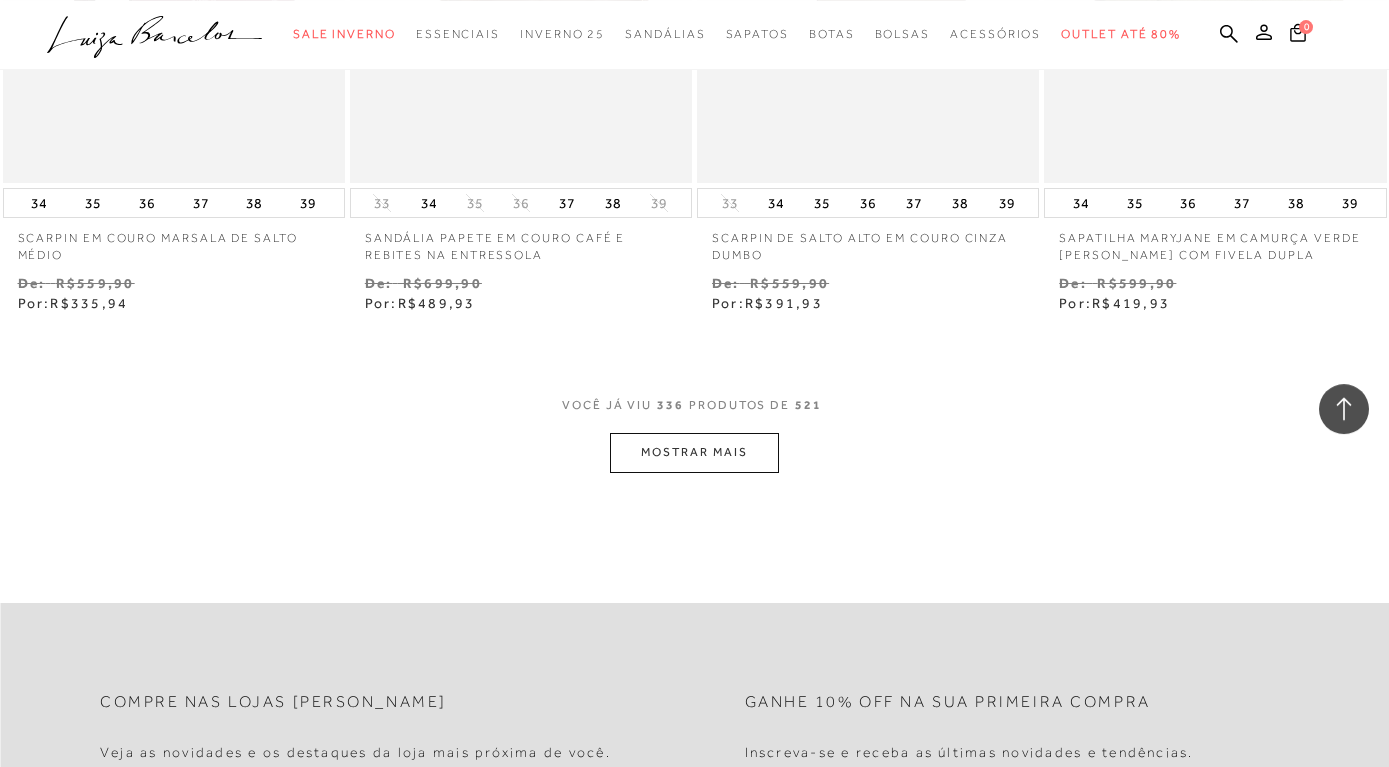 scroll, scrollTop: 56150, scrollLeft: 0, axis: vertical 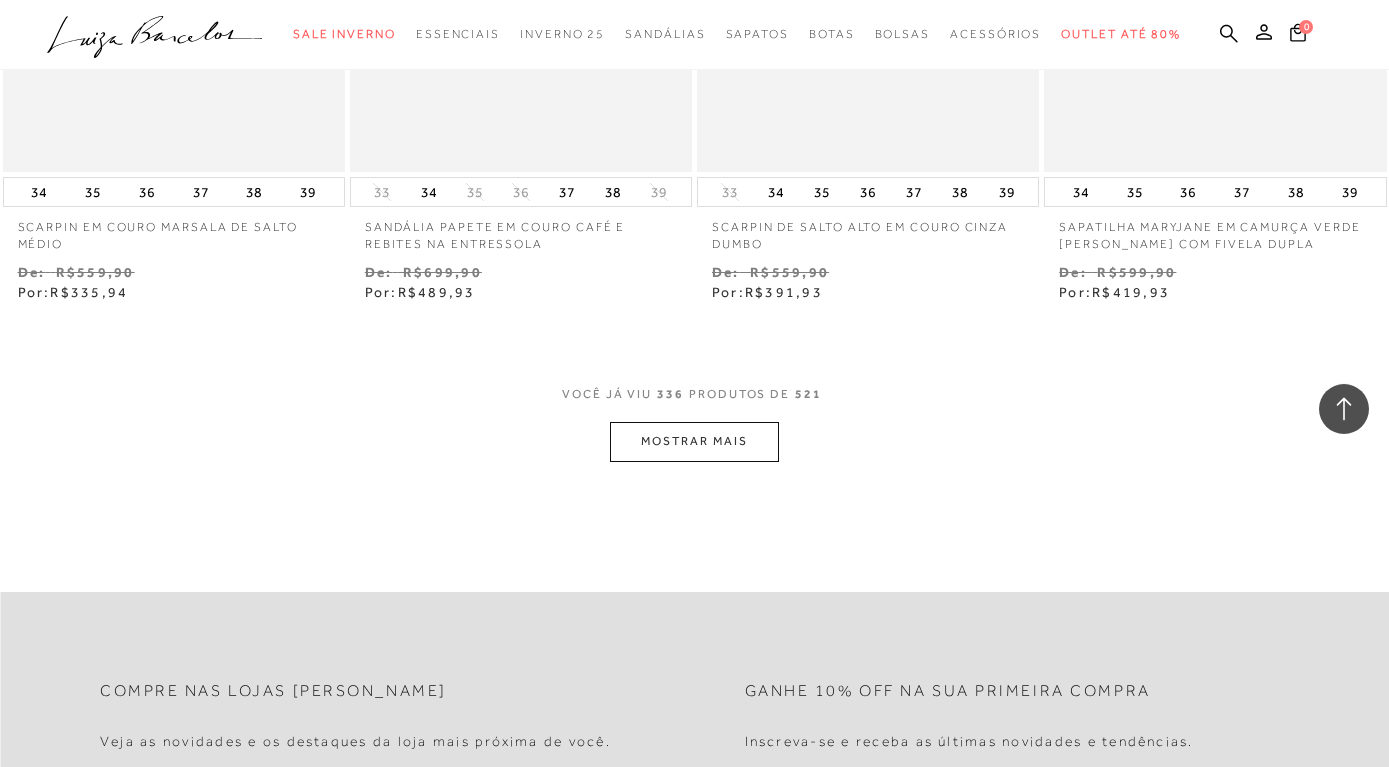 click on "MOSTRAR MAIS" at bounding box center (694, 441) 